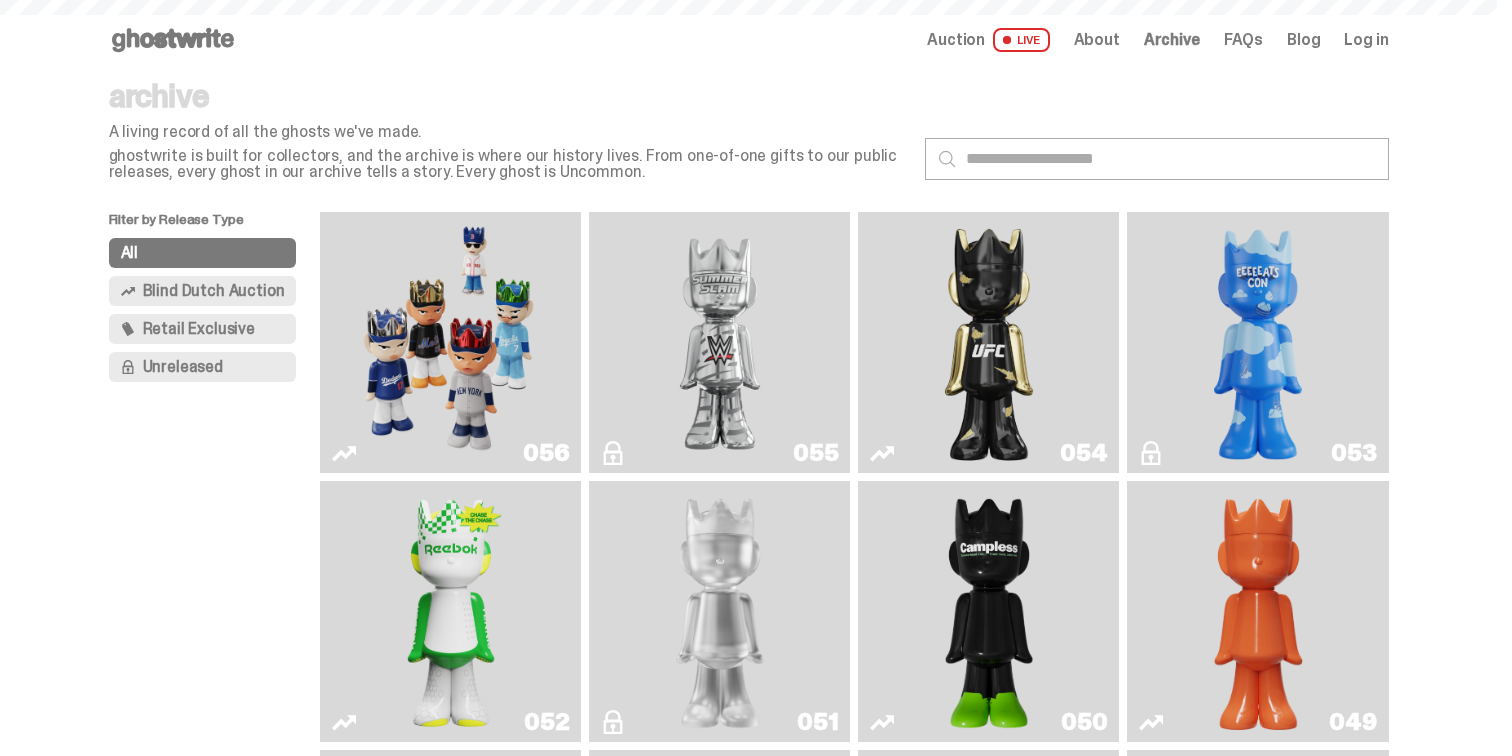 scroll, scrollTop: 0, scrollLeft: 0, axis: both 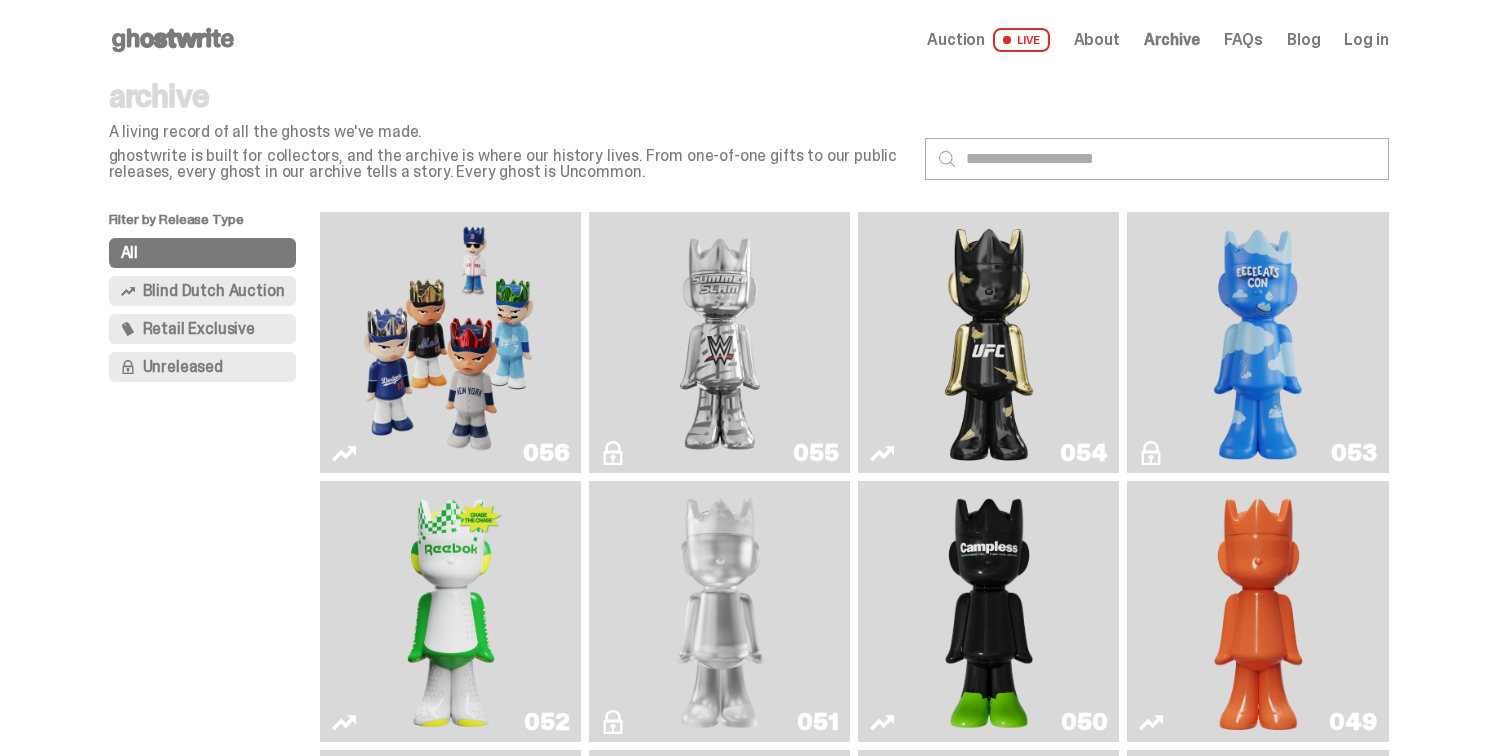 click 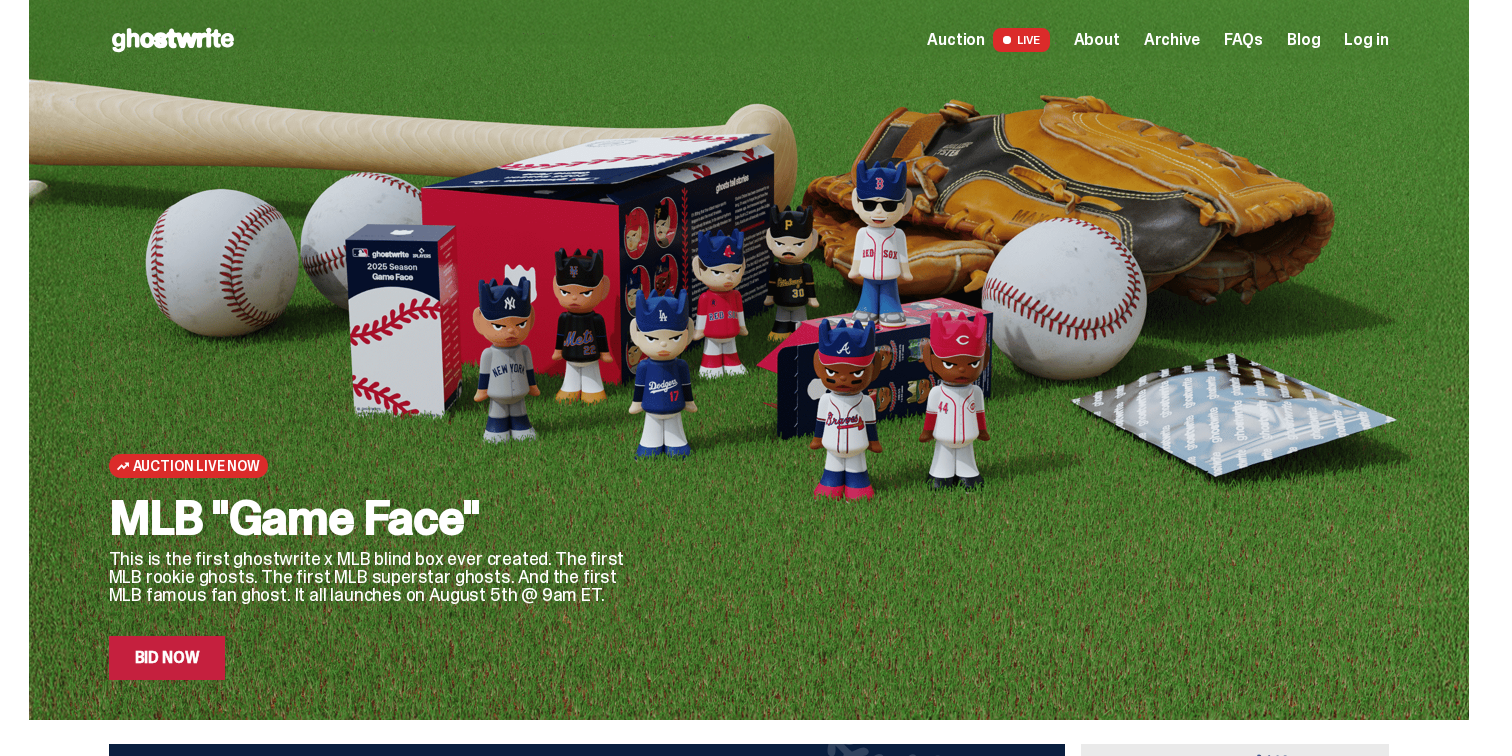 click on "Bid Now" at bounding box center (167, 658) 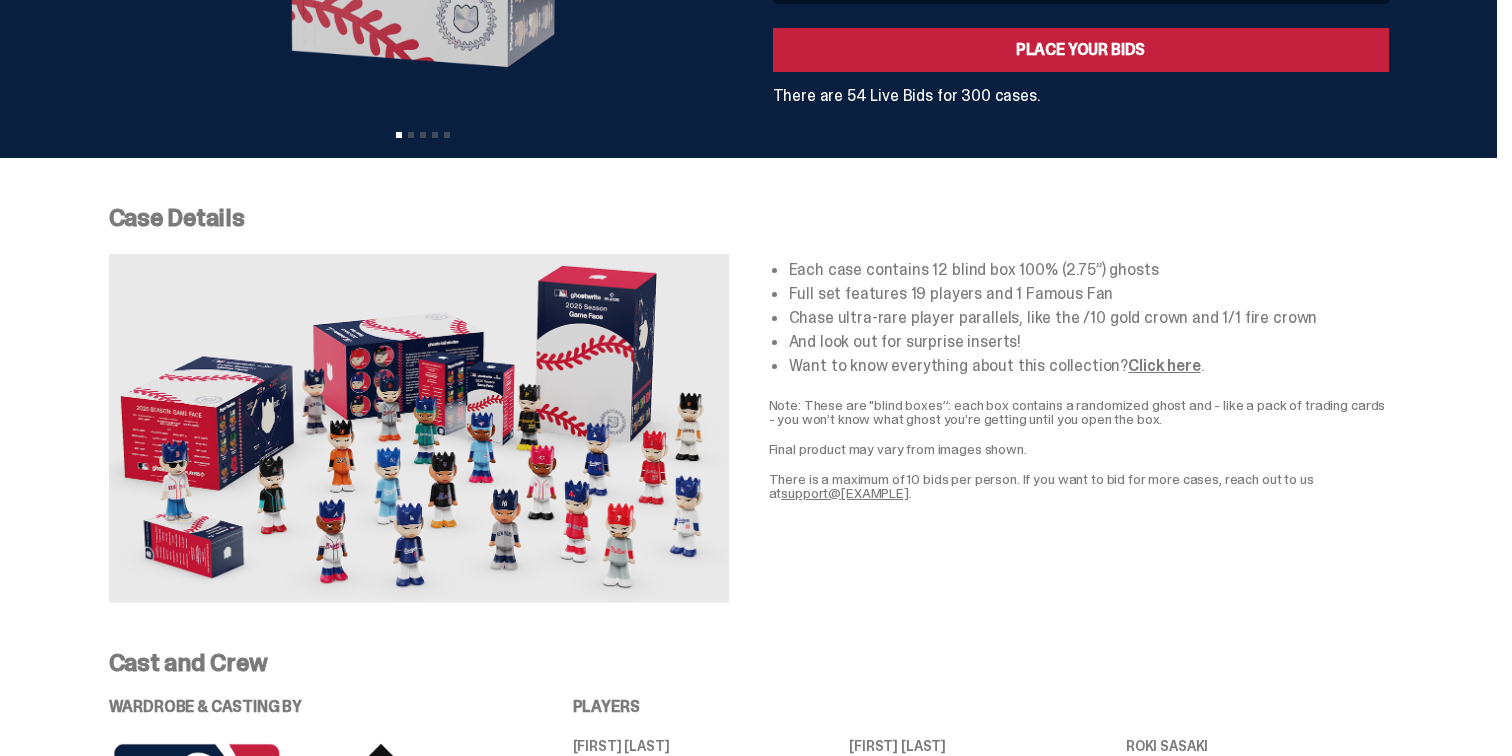scroll, scrollTop: 451, scrollLeft: 0, axis: vertical 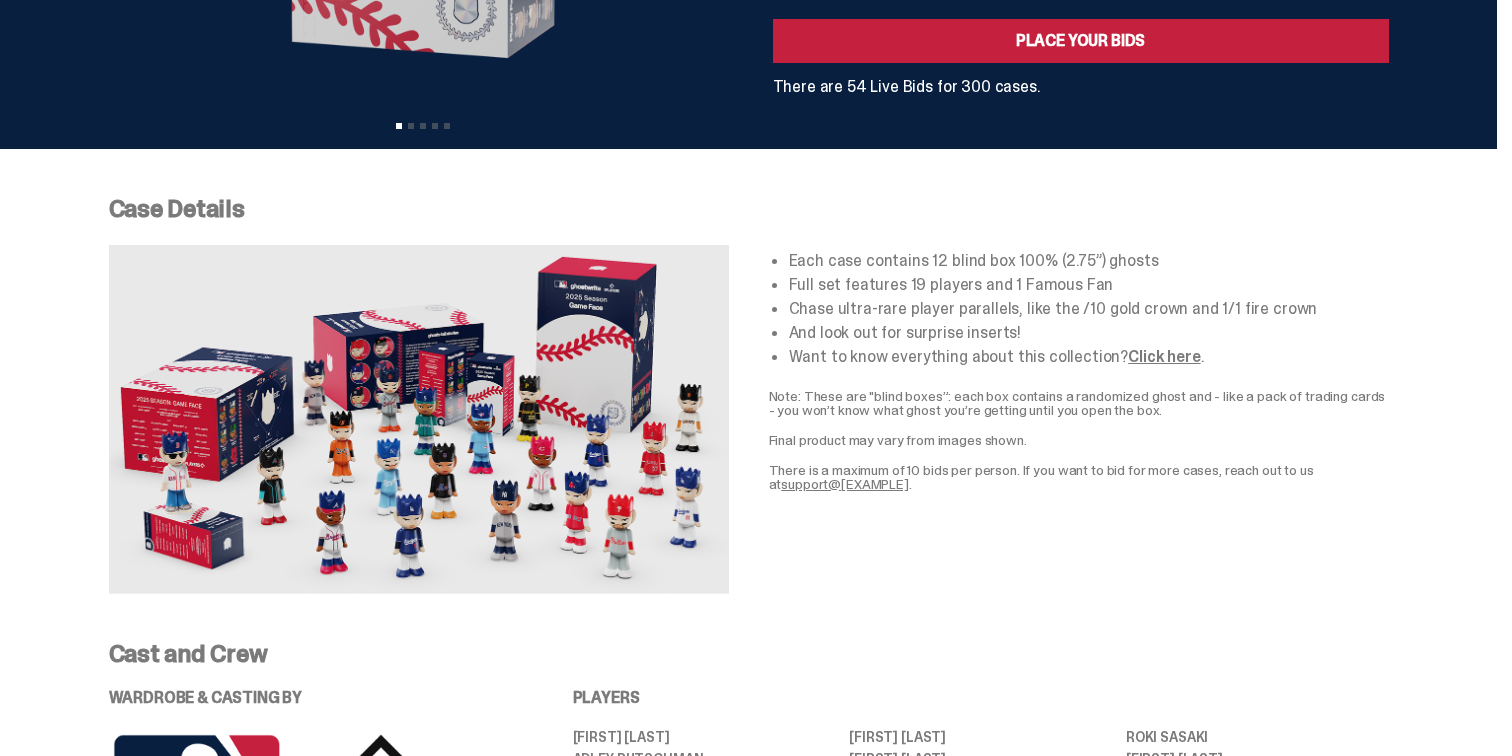 click at bounding box center (419, 419) 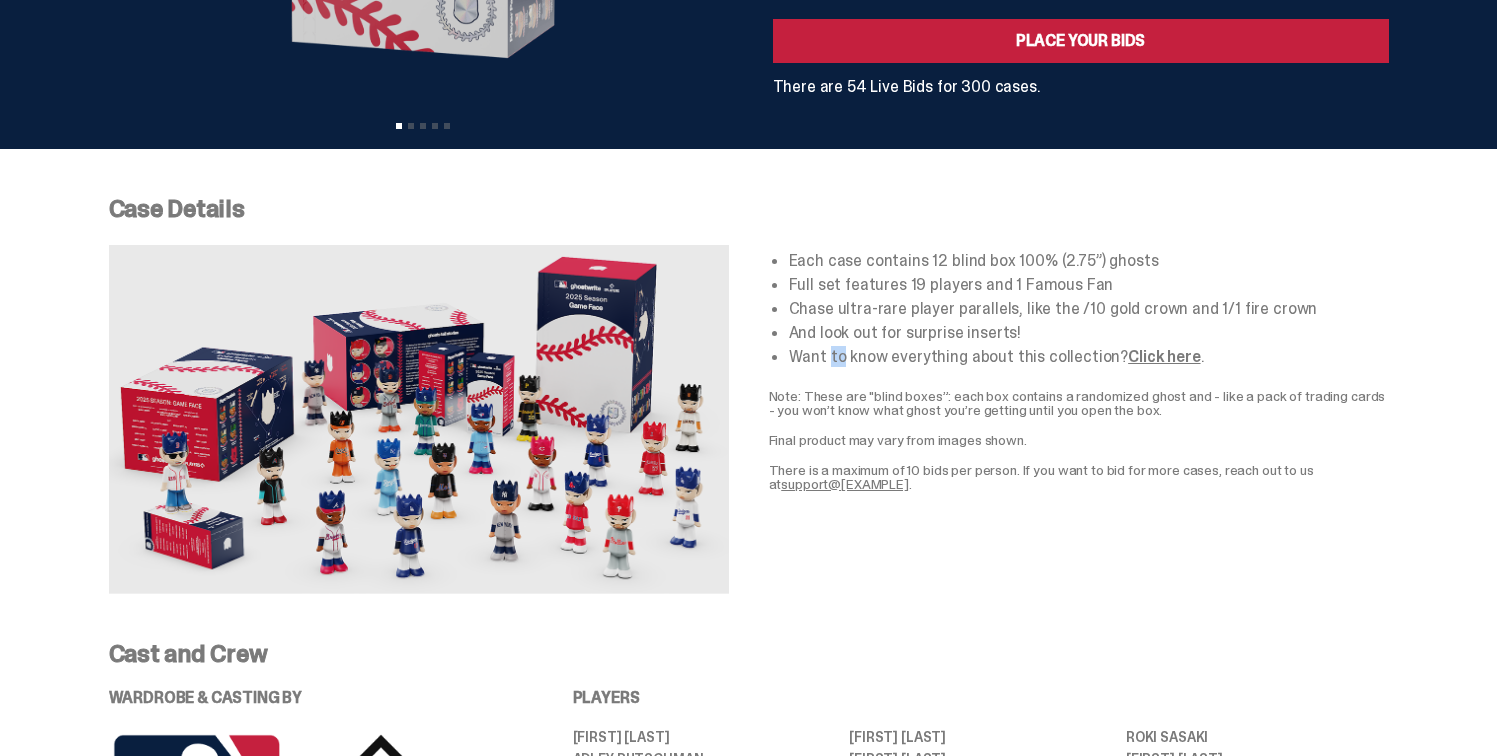 click on "Want to know everything about this collection?  Click here ." at bounding box center [1089, 357] 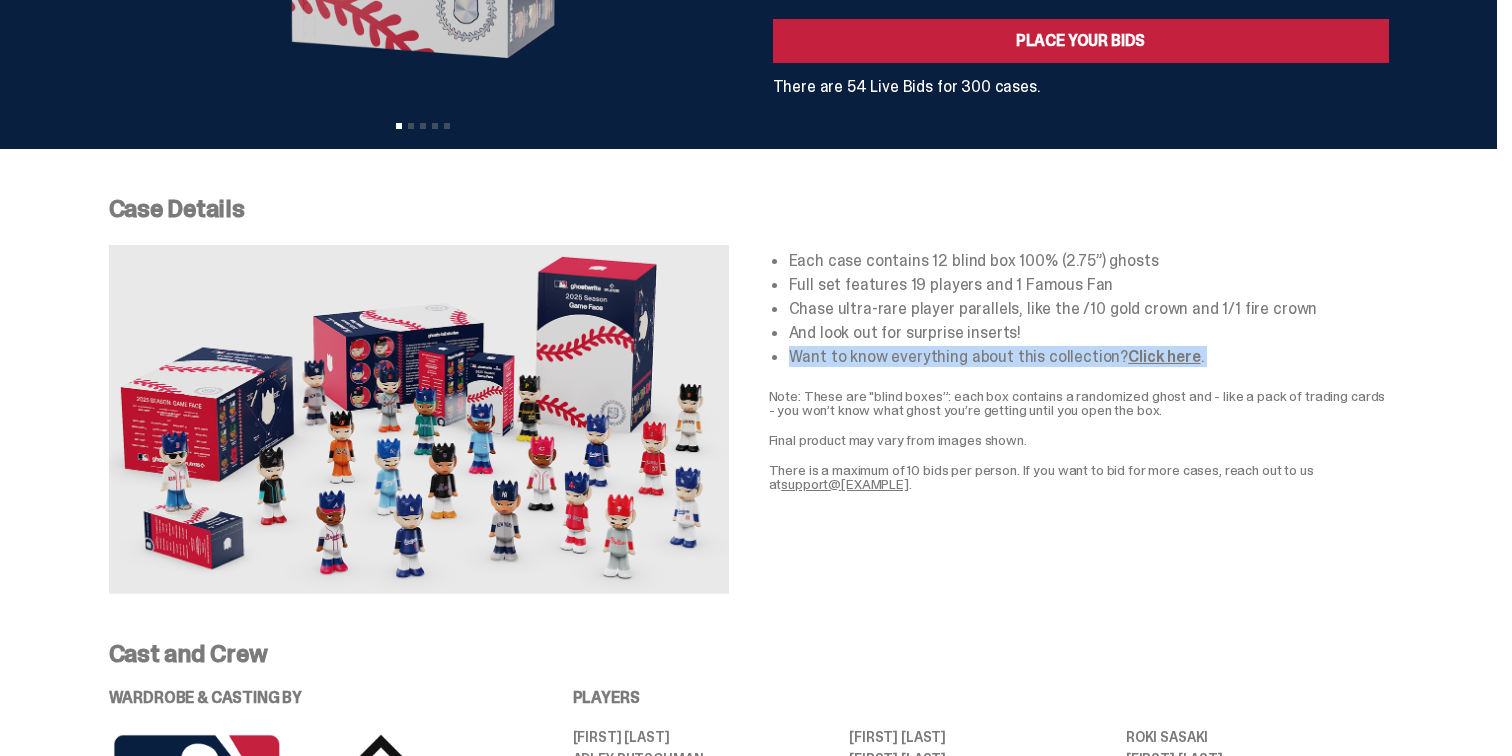 click on "Want to know everything about this collection?  Click here ." at bounding box center (1089, 357) 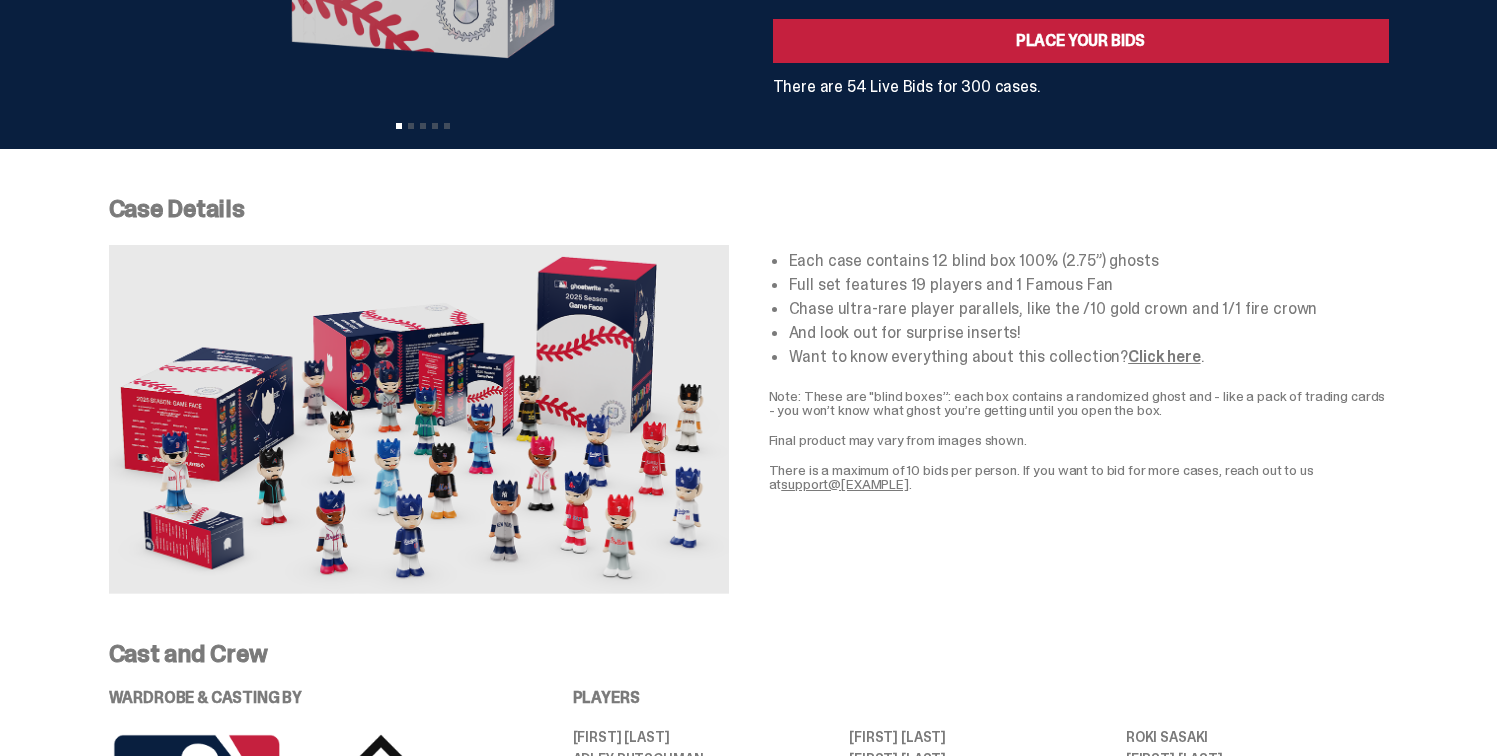 click on "And look out for surprise inserts!" at bounding box center [1089, 333] 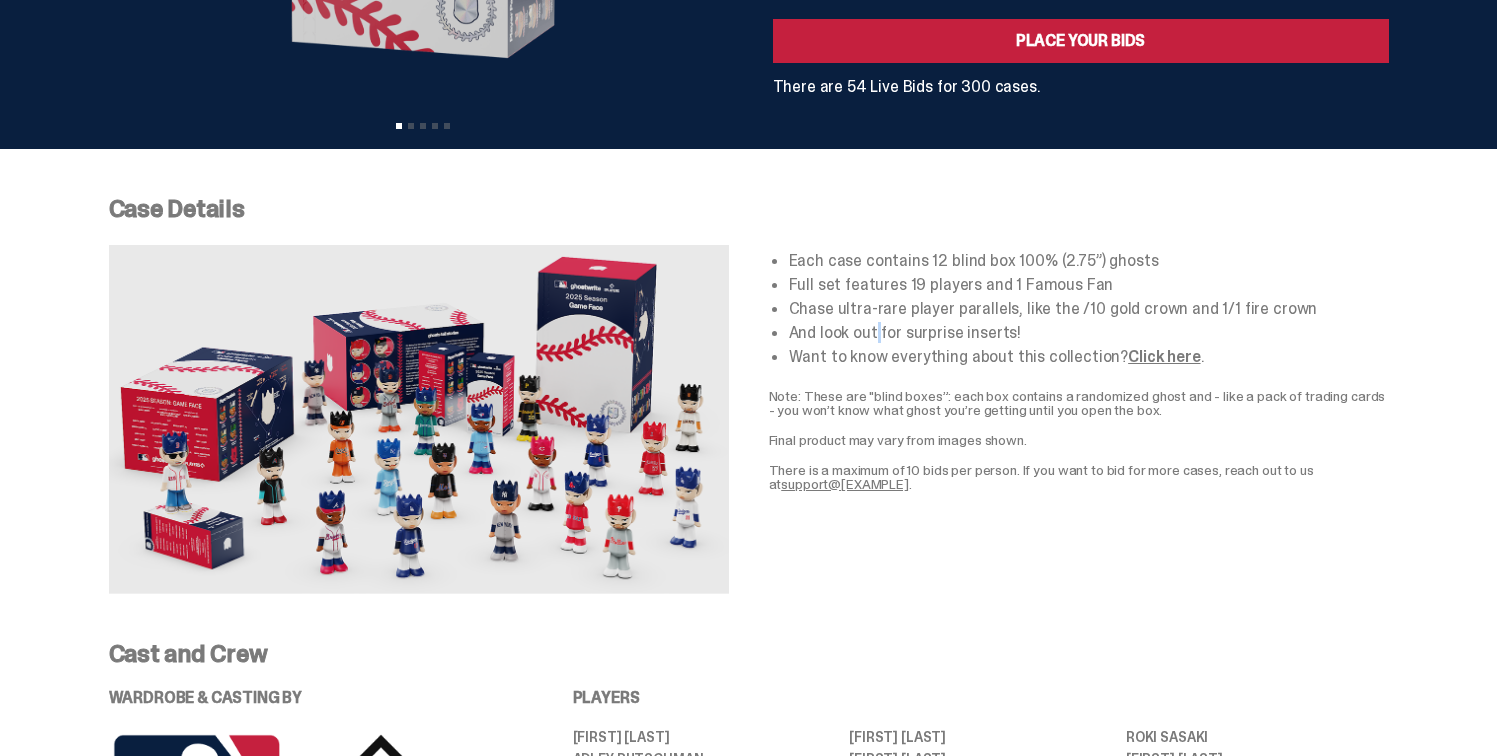 click on "And look out for surprise inserts!" at bounding box center (1089, 333) 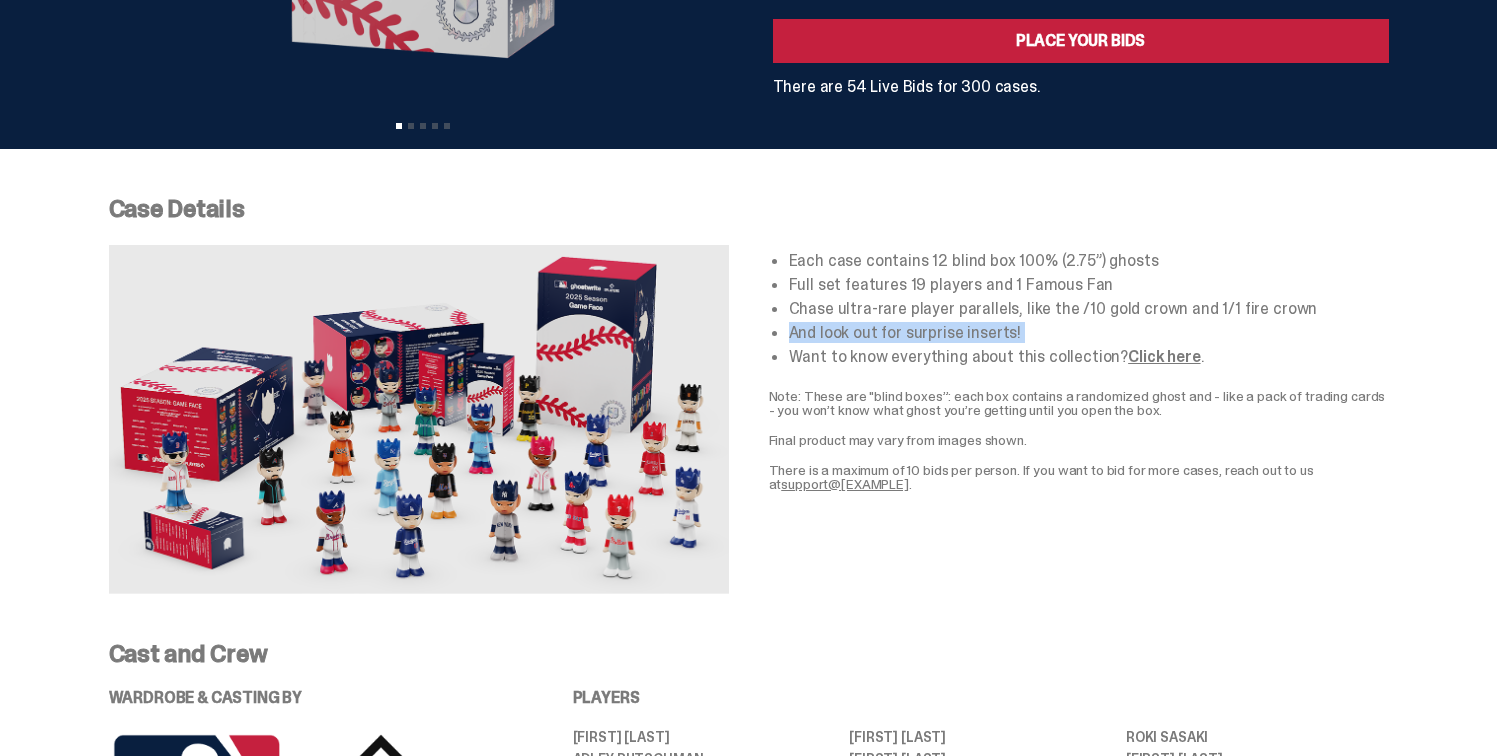click on "And look out for surprise inserts!" at bounding box center [1089, 333] 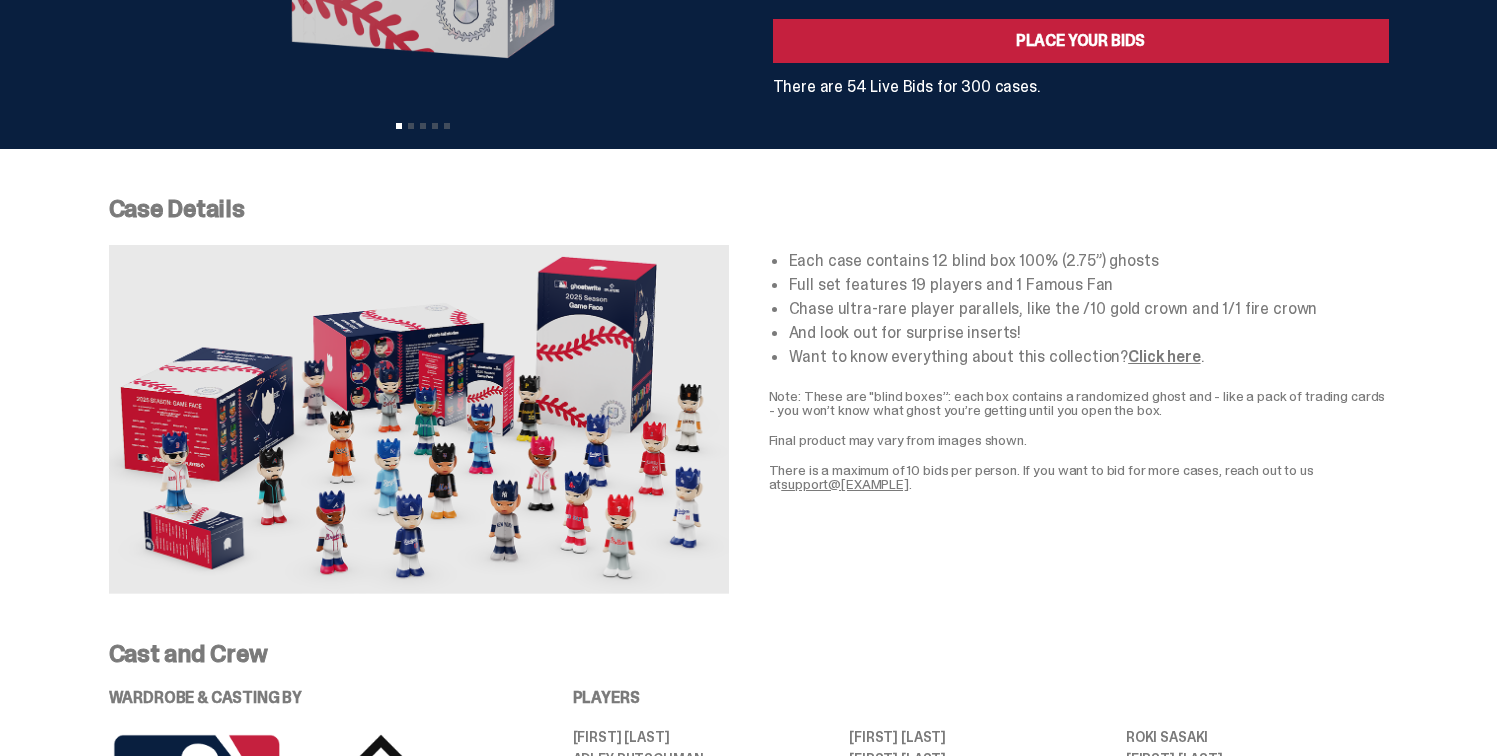 click on "Chase ultra-rare player parallels, like the /10 gold crown and 1/1 fire crown" at bounding box center [1089, 309] 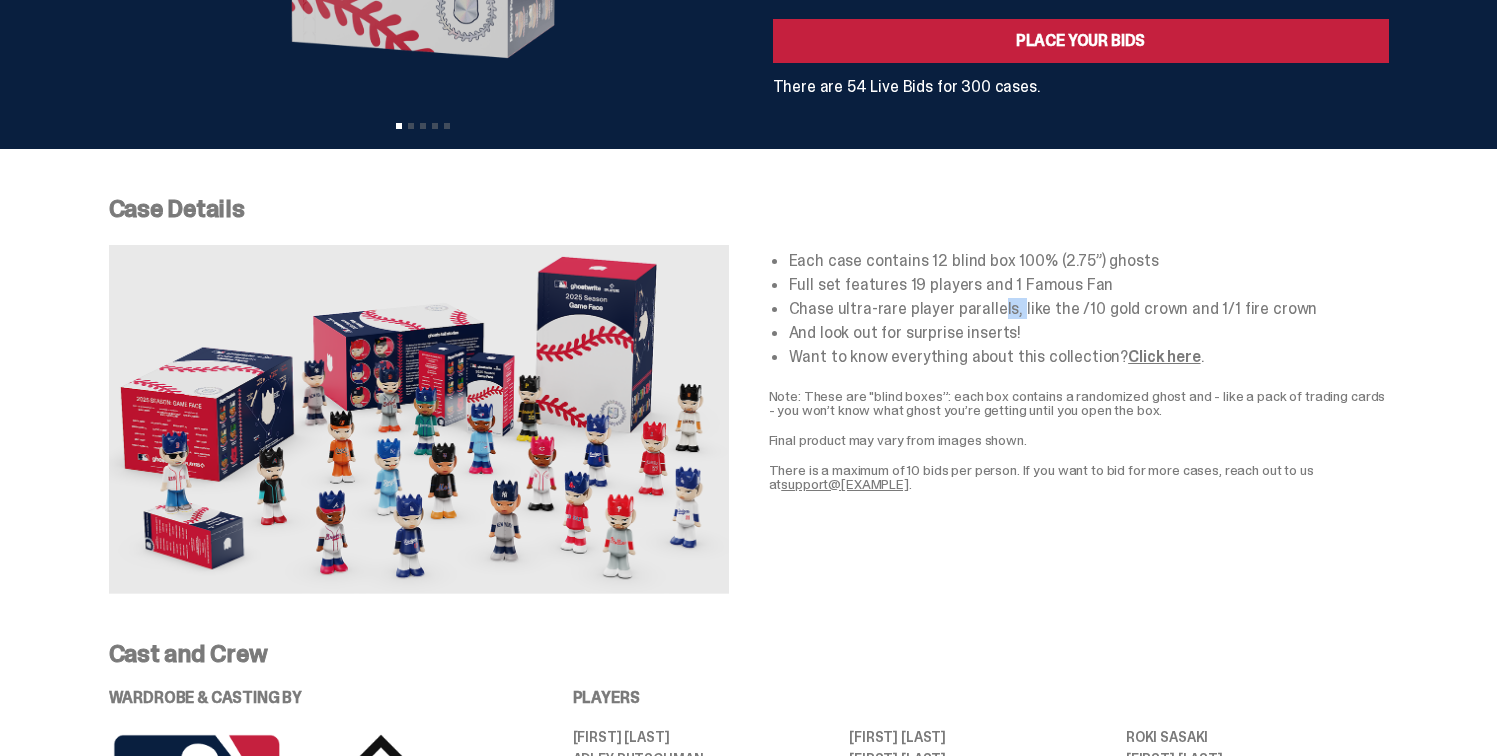 click on "Chase ultra-rare player parallels, like the /10 gold crown and 1/1 fire crown" at bounding box center (1089, 309) 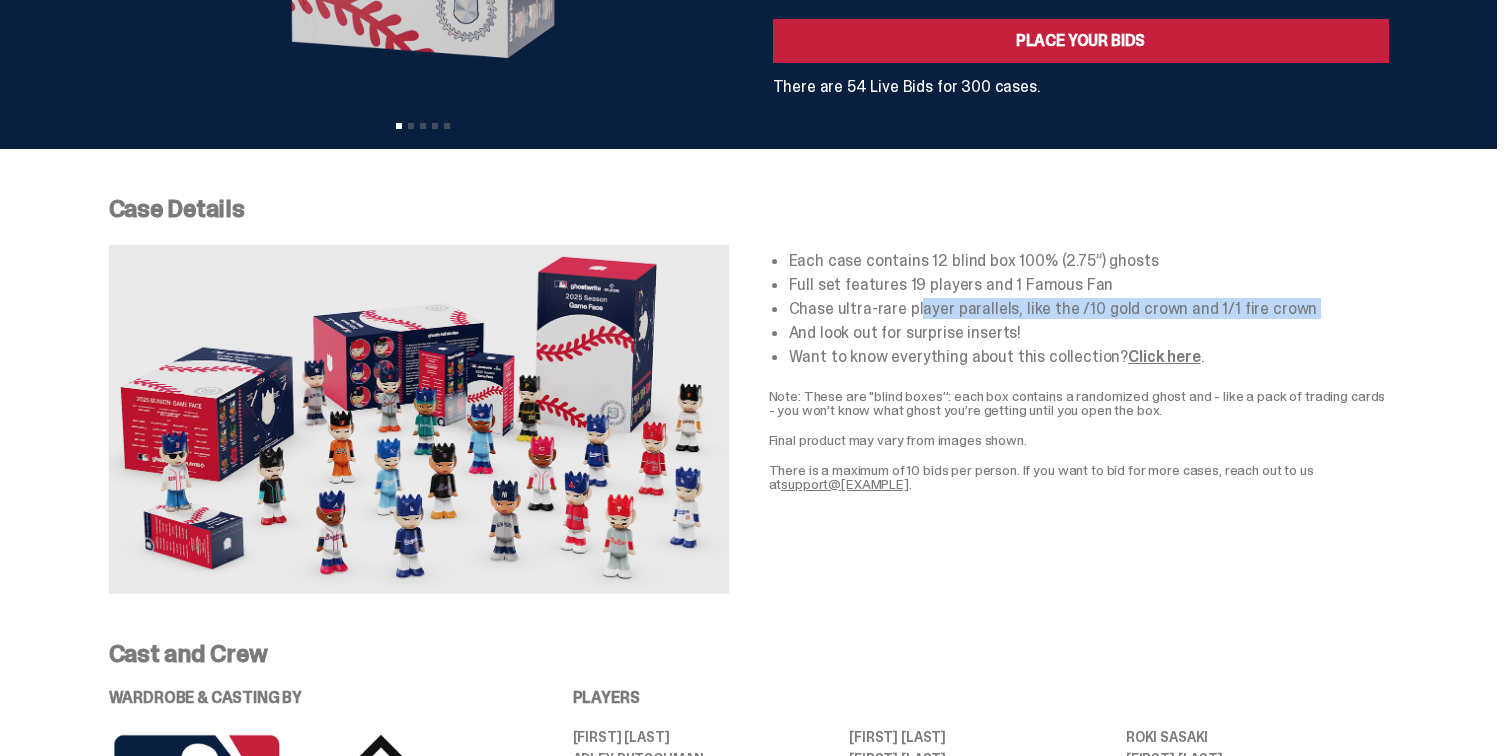 click on "Chase ultra-rare player parallels, like the /10 gold crown and 1/1 fire crown" at bounding box center (1089, 309) 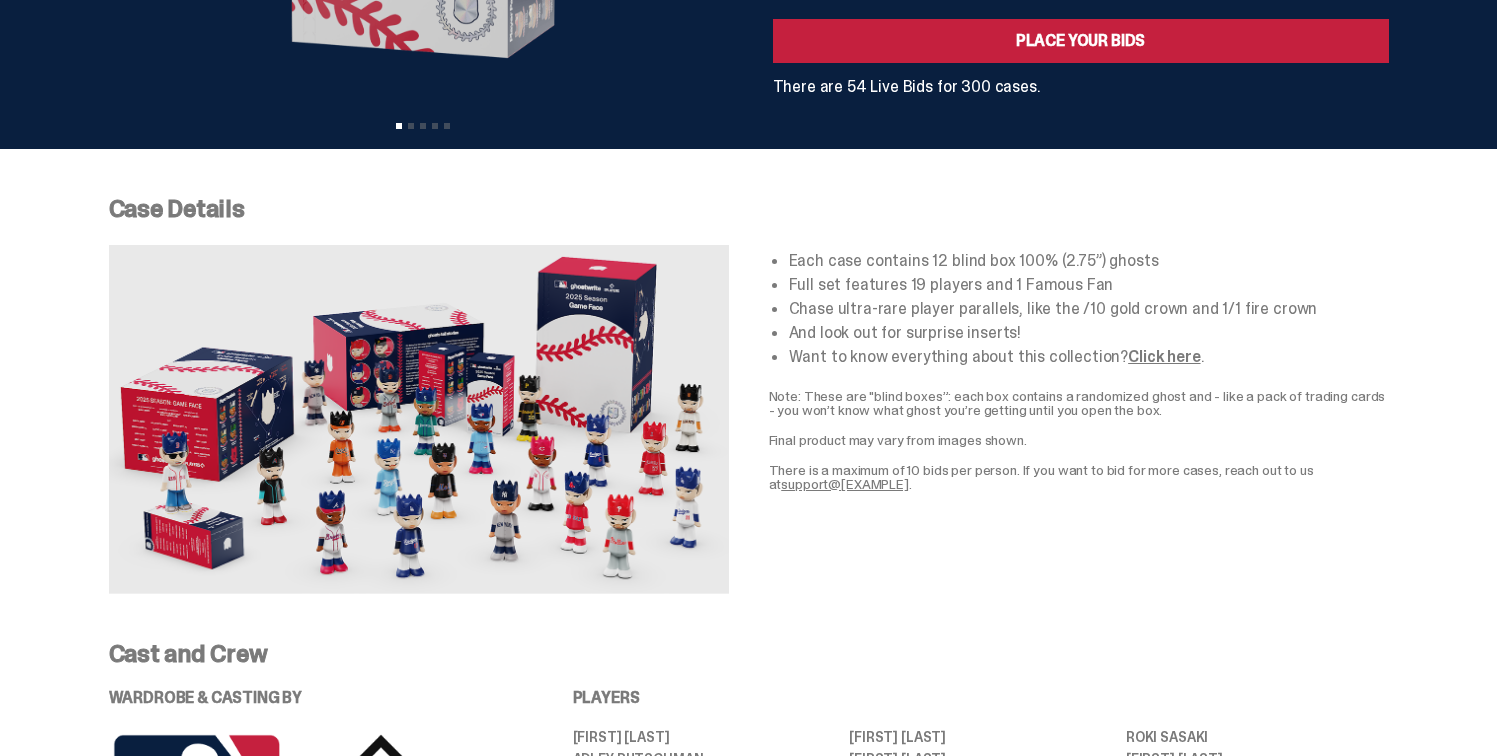 click on "Full set features 19 players and 1 Famous Fan" at bounding box center [1089, 285] 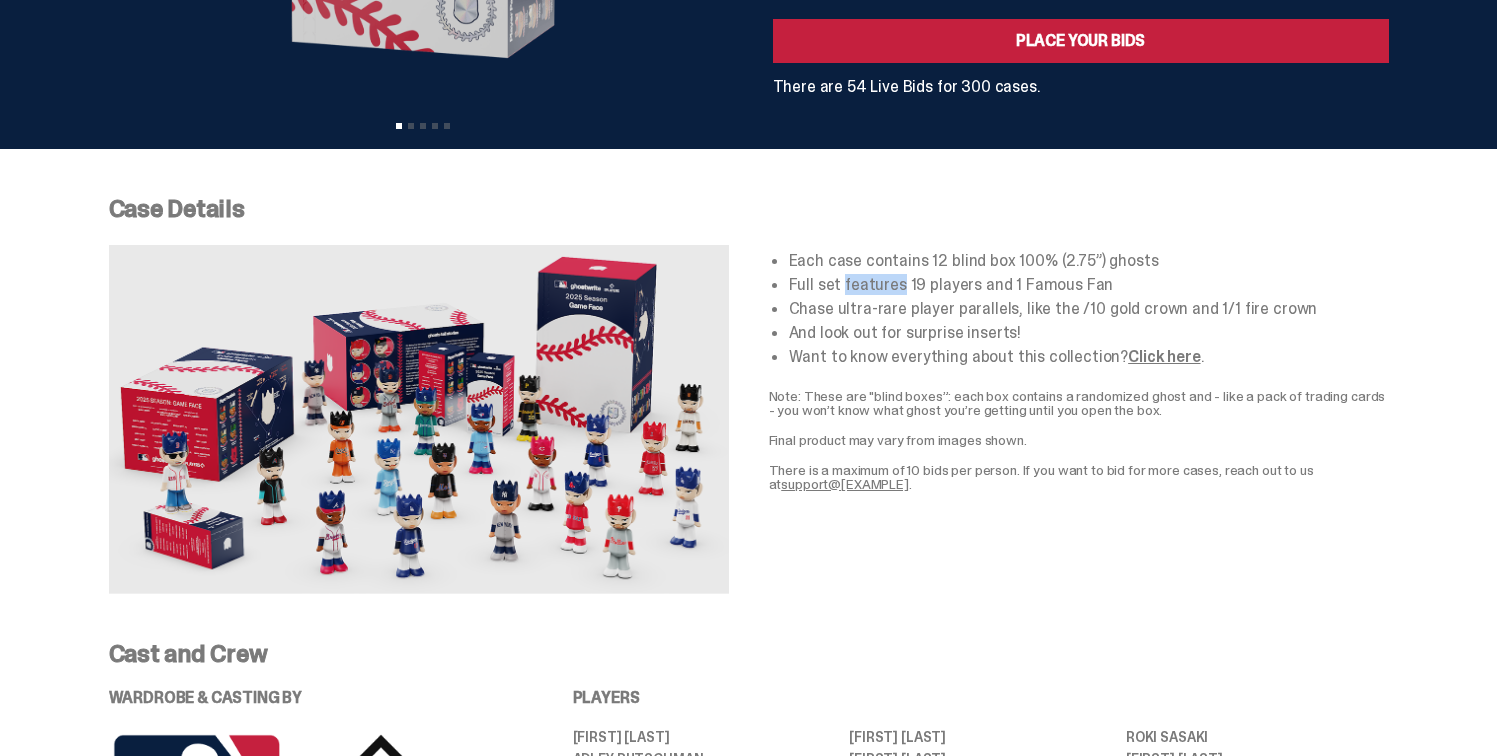 click on "Full set features 19 players and 1 Famous Fan" at bounding box center (1089, 285) 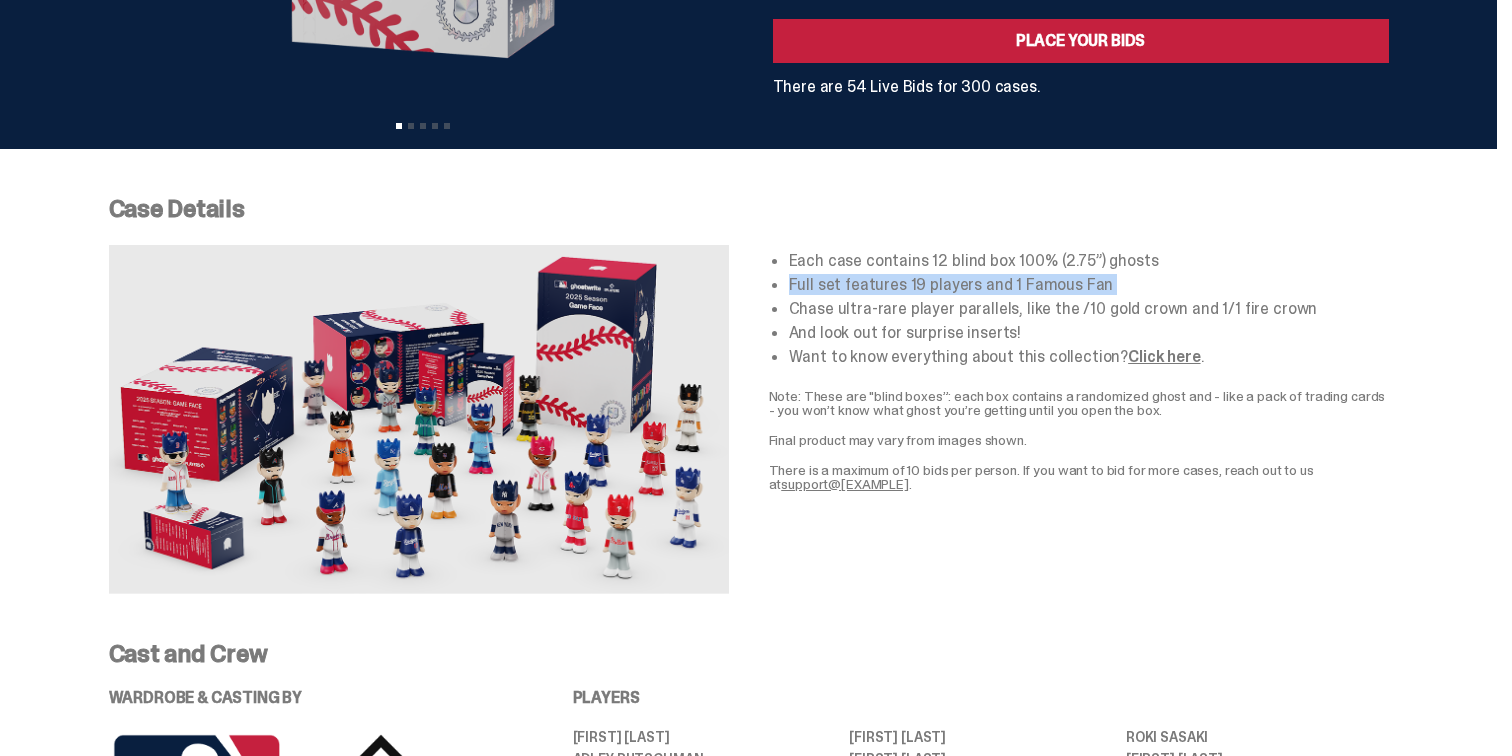 click on "Full set features 19 players and 1 Famous Fan" at bounding box center [1089, 285] 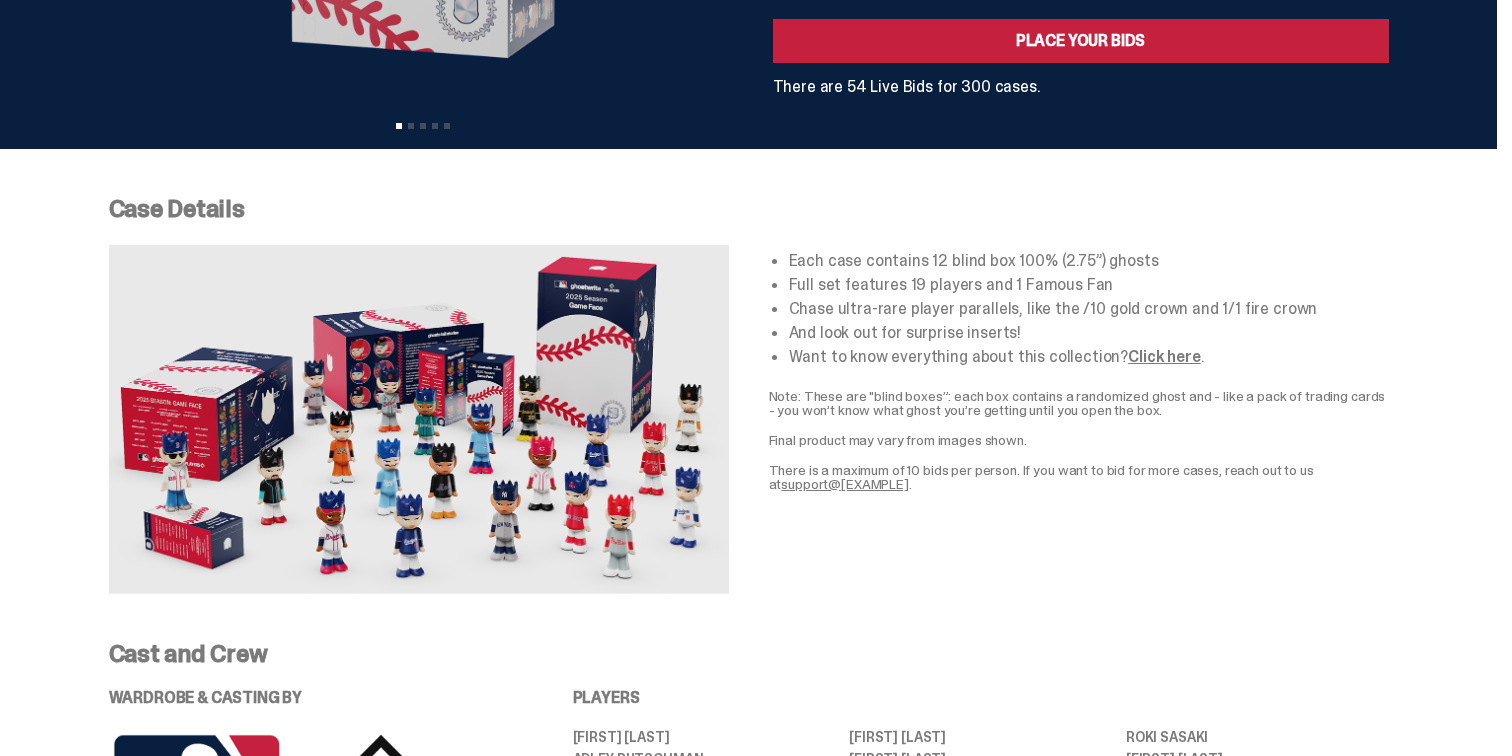 click on "Each case contains 12 blind box 100% (2.75”) ghosts" at bounding box center [1089, 261] 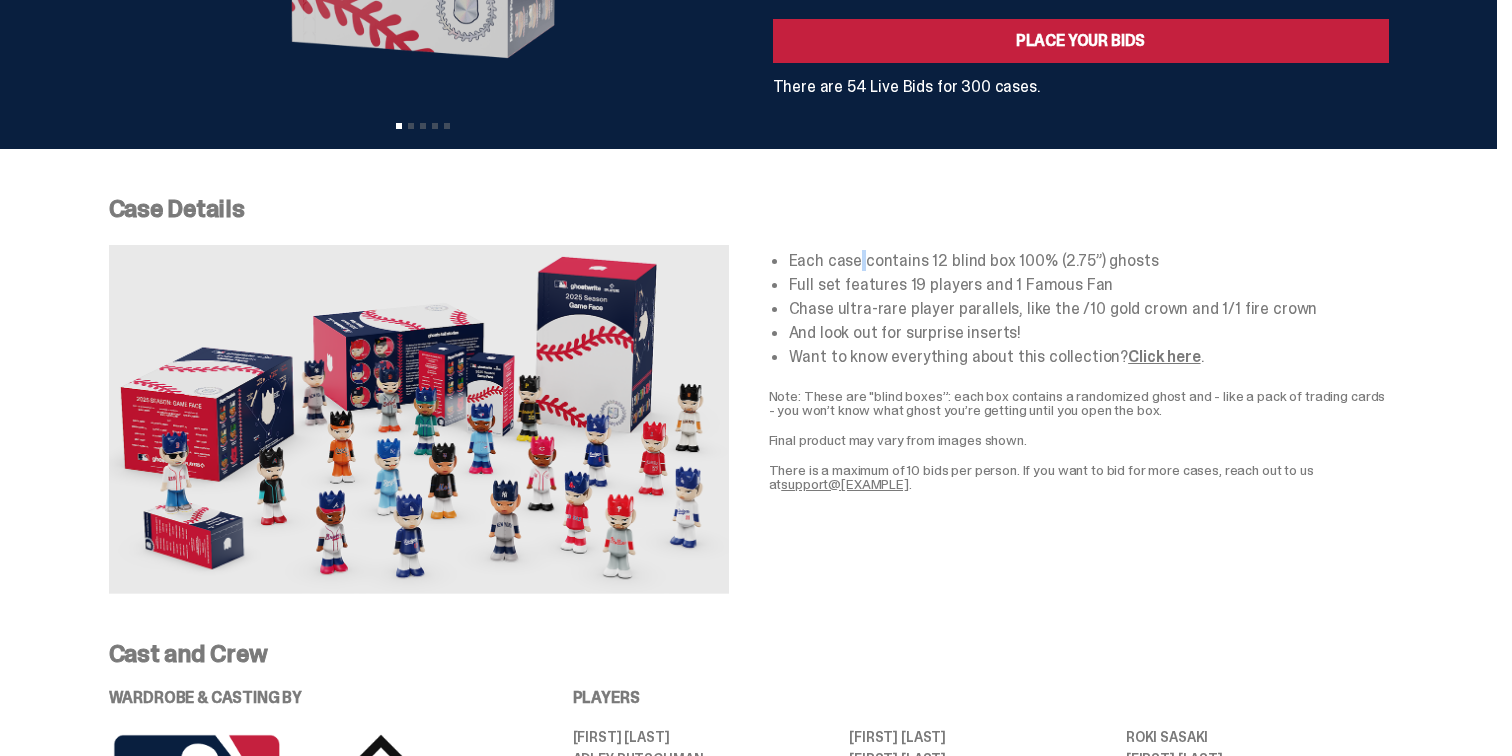 click on "Each case contains 12 blind box 100% (2.75”) ghosts" at bounding box center [1089, 261] 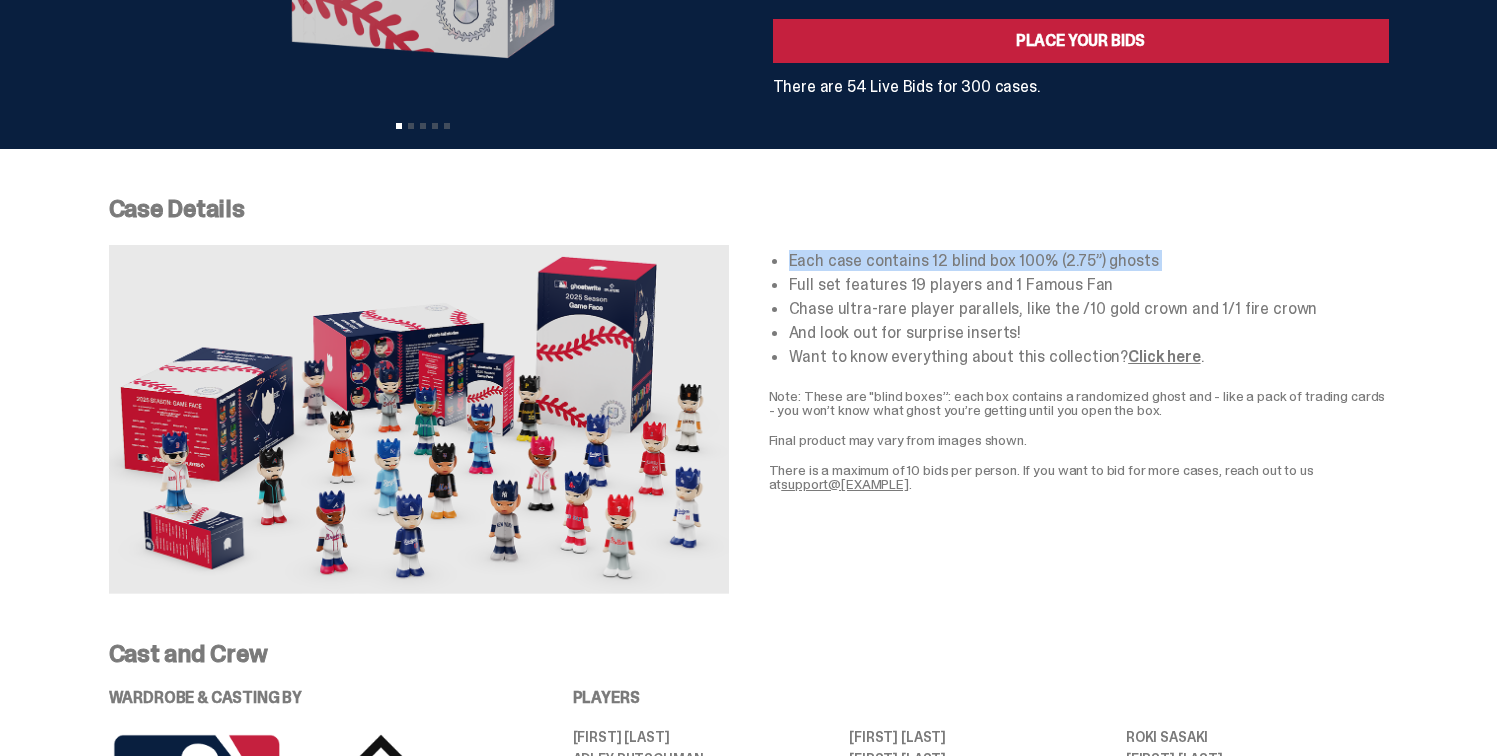 click on "Each case contains 12 blind box 100% (2.75”) ghosts" at bounding box center (1089, 261) 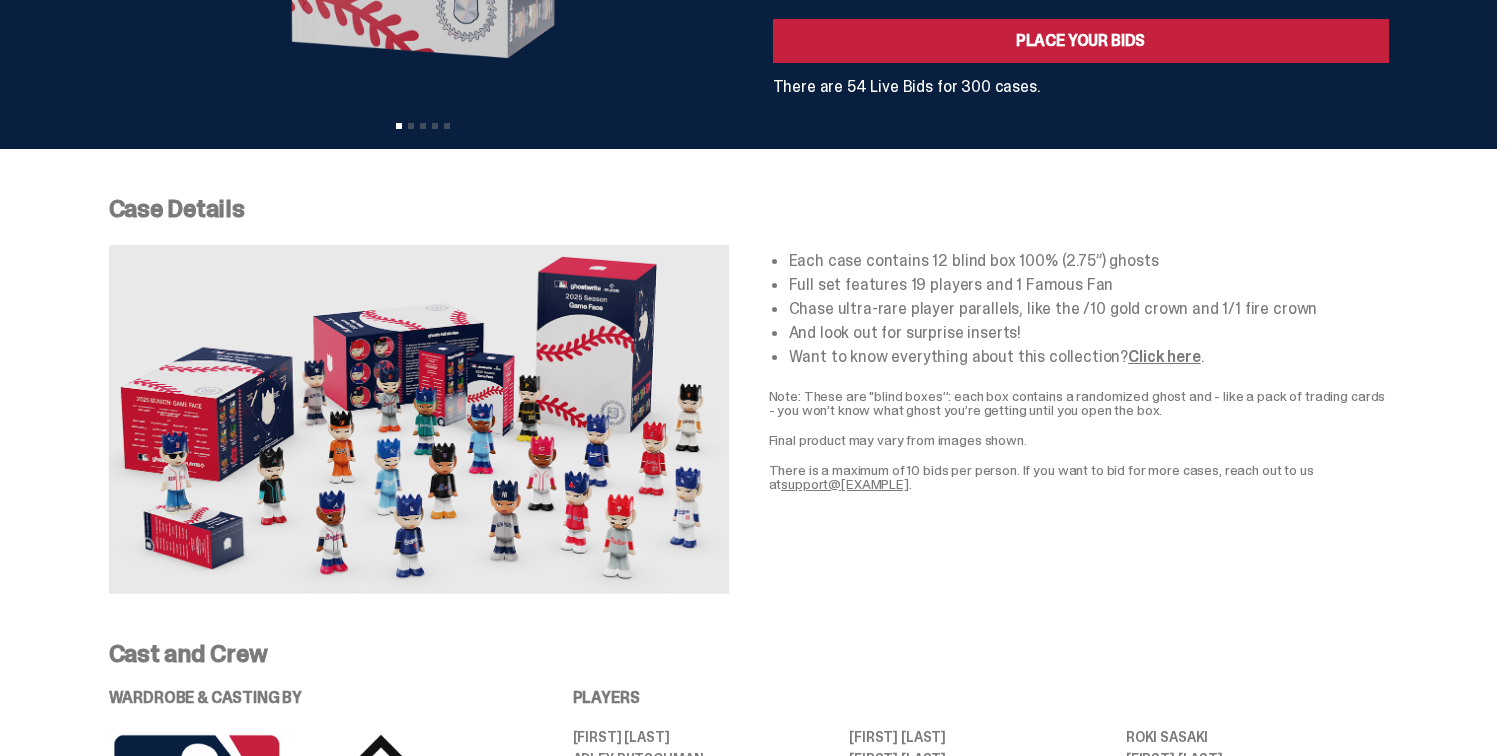 click on "Chase ultra-rare player parallels, like the /10 gold crown and 1/1 fire crown" at bounding box center (1089, 309) 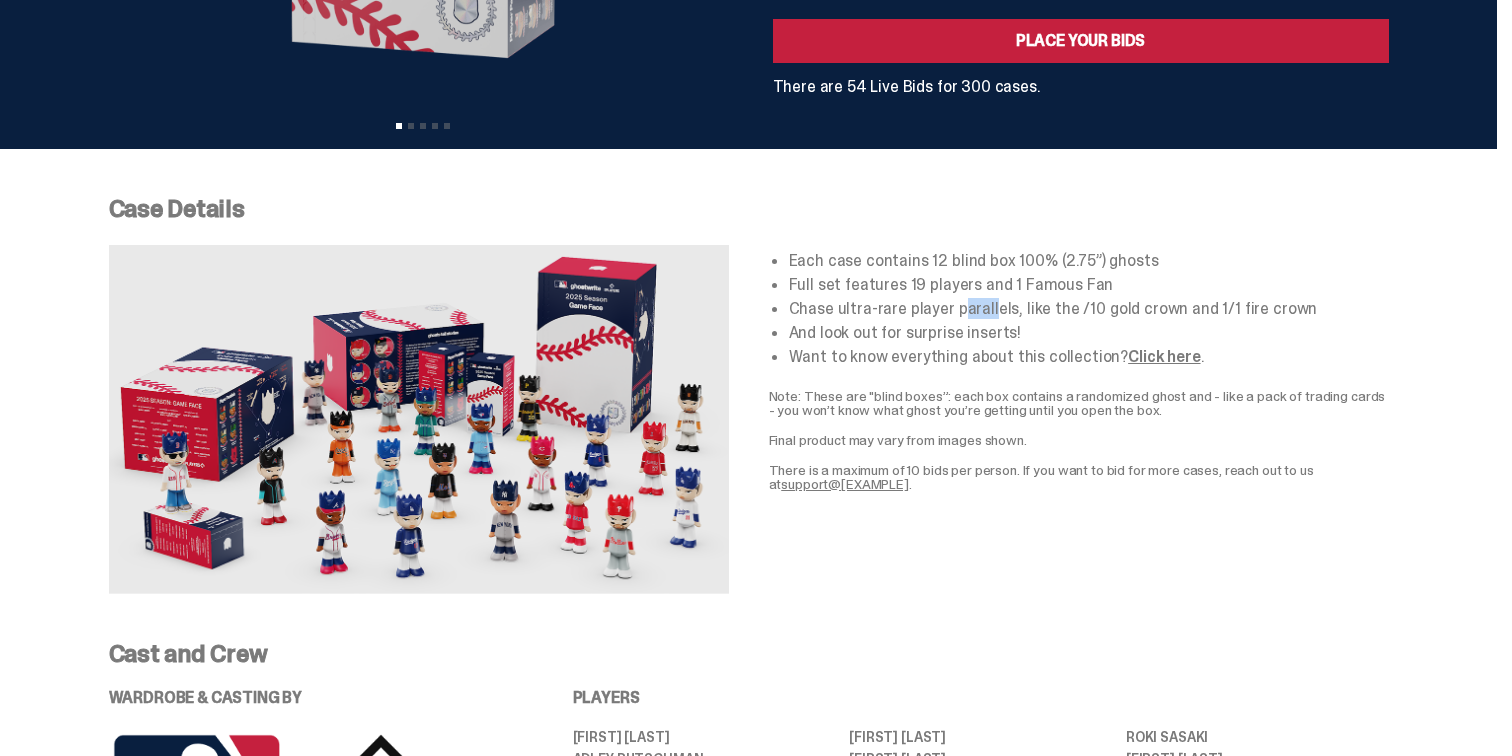 click on "Chase ultra-rare player parallels, like the /10 gold crown and 1/1 fire crown" at bounding box center (1089, 309) 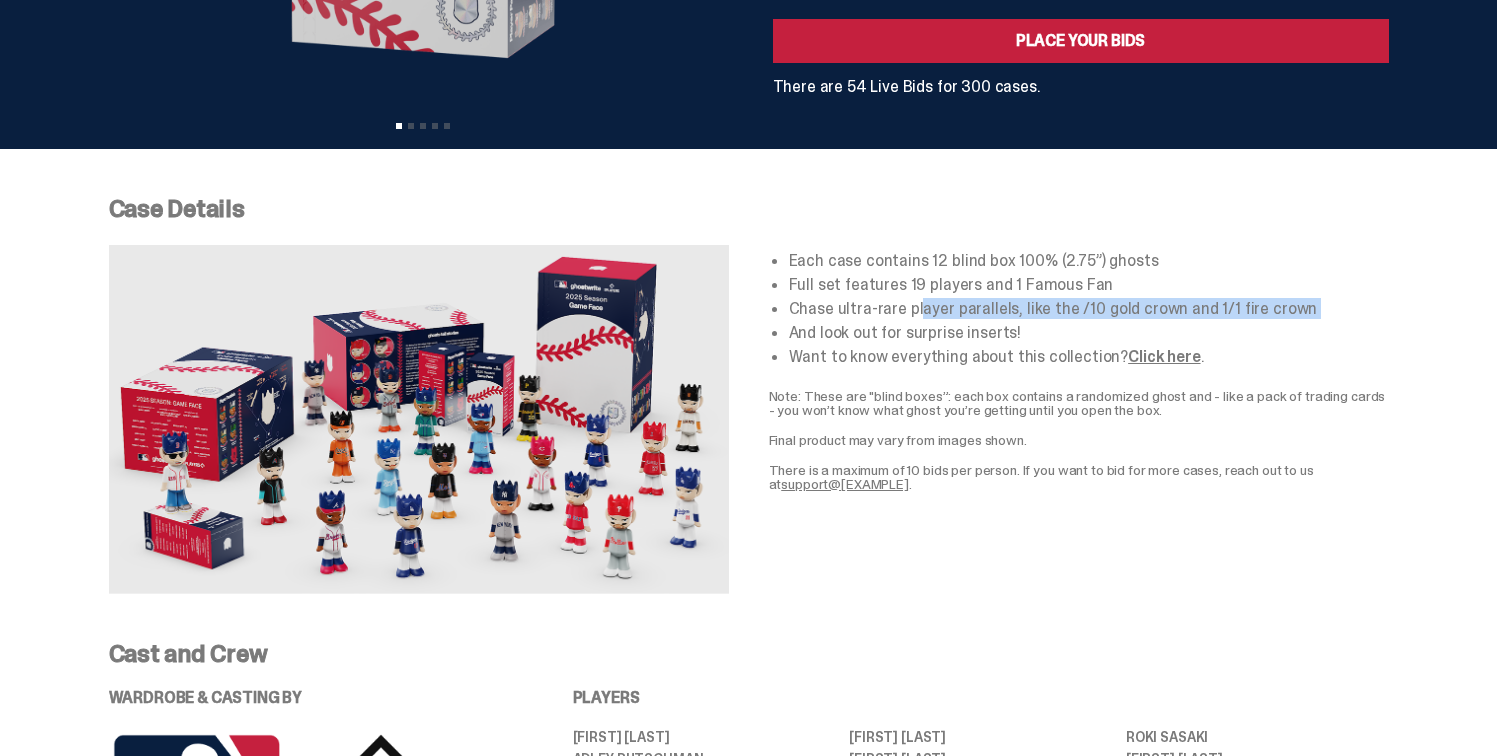 click on "Chase ultra-rare player parallels, like the /10 gold crown and 1/1 fire crown" at bounding box center (1089, 309) 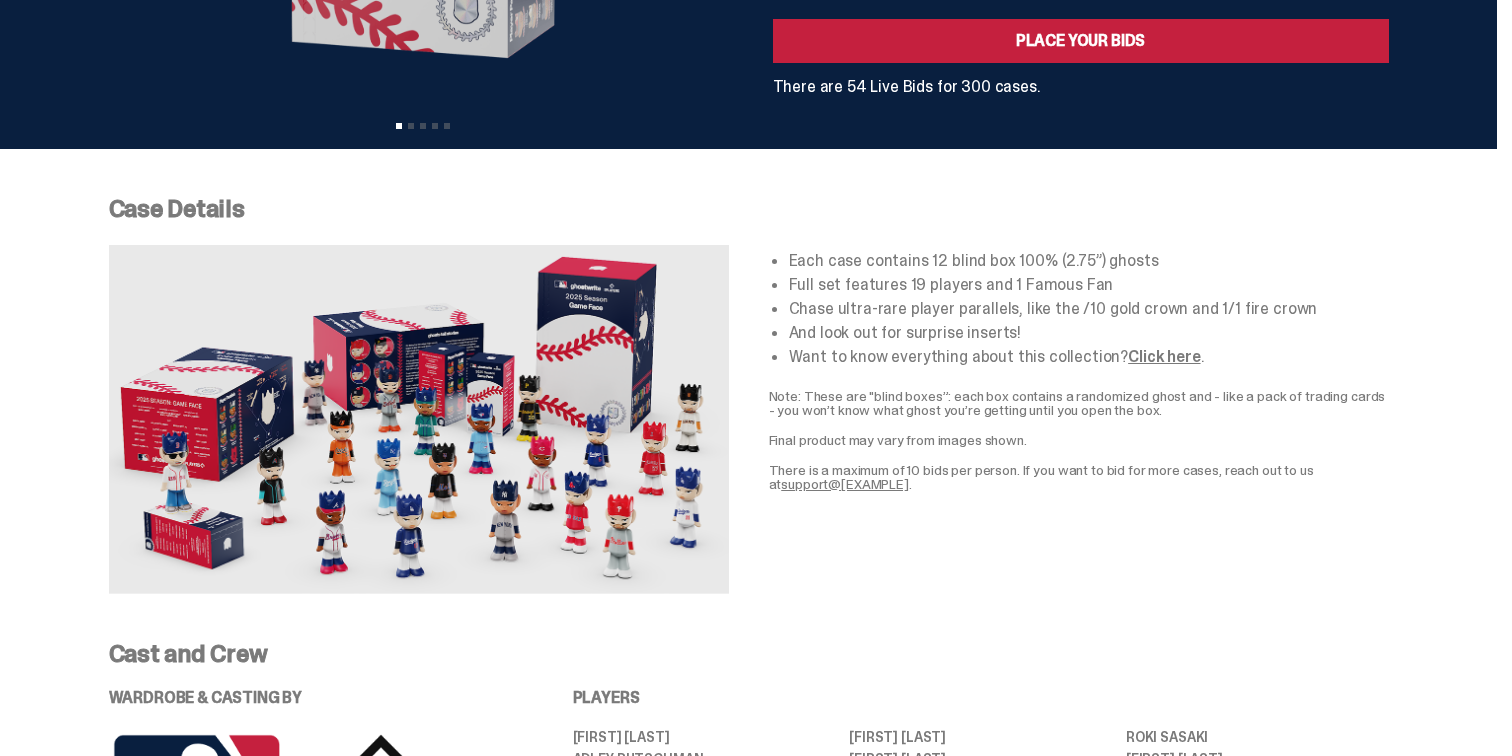 click on "Chase ultra-rare player parallels, like the /10 gold crown and 1/1 fire crown" at bounding box center (1089, 309) 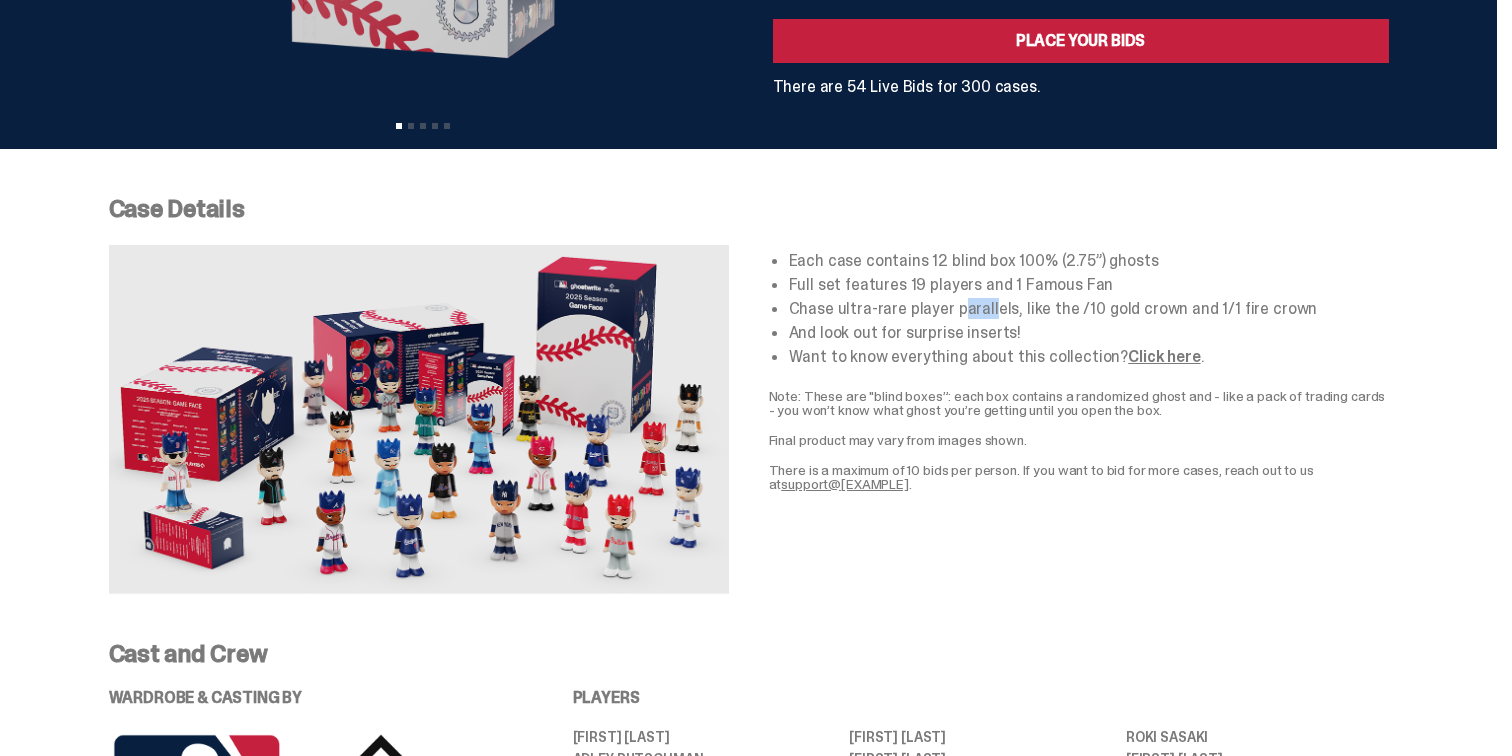 click on "Chase ultra-rare player parallels, like the /10 gold crown and 1/1 fire crown" at bounding box center [1089, 309] 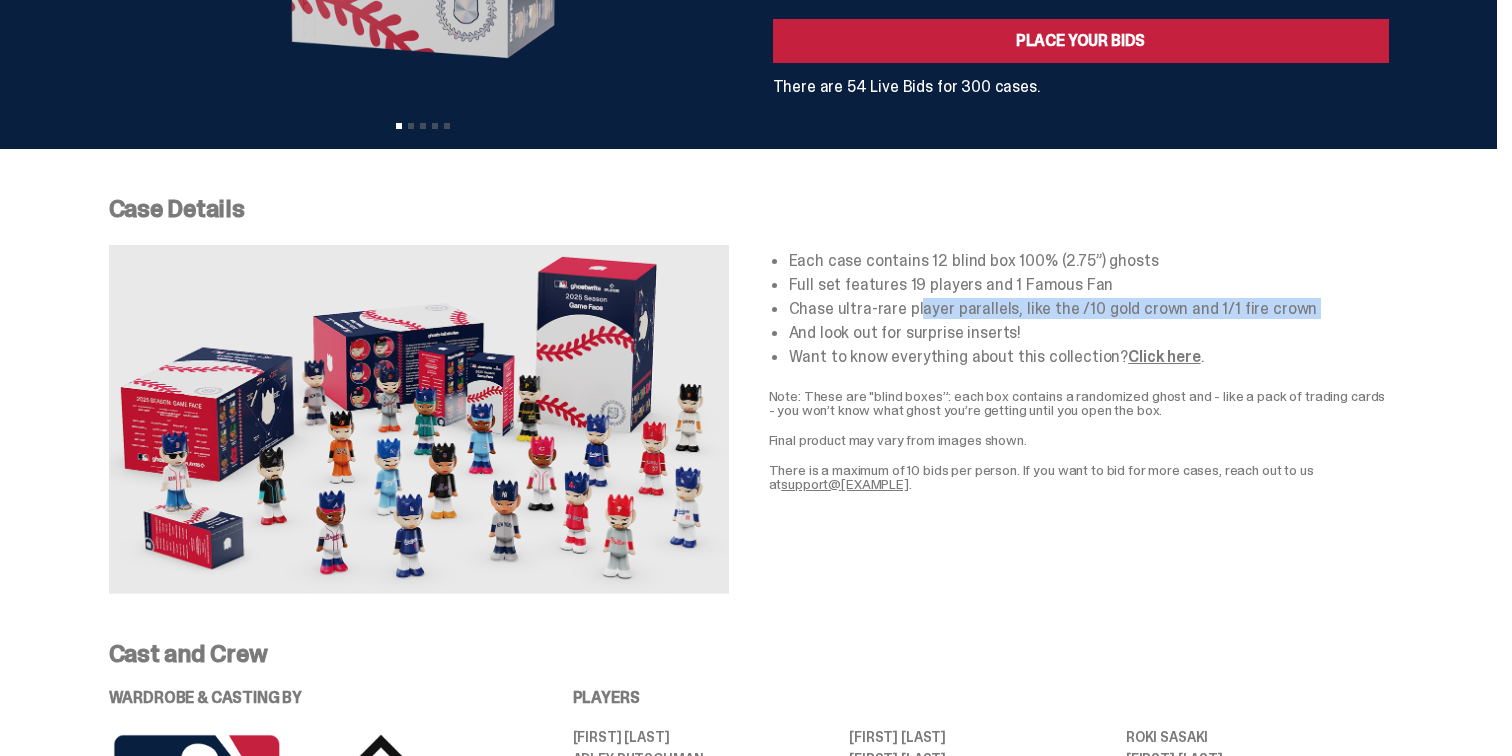 click on "Chase ultra-rare player parallels, like the /10 gold crown and 1/1 fire crown" at bounding box center [1089, 309] 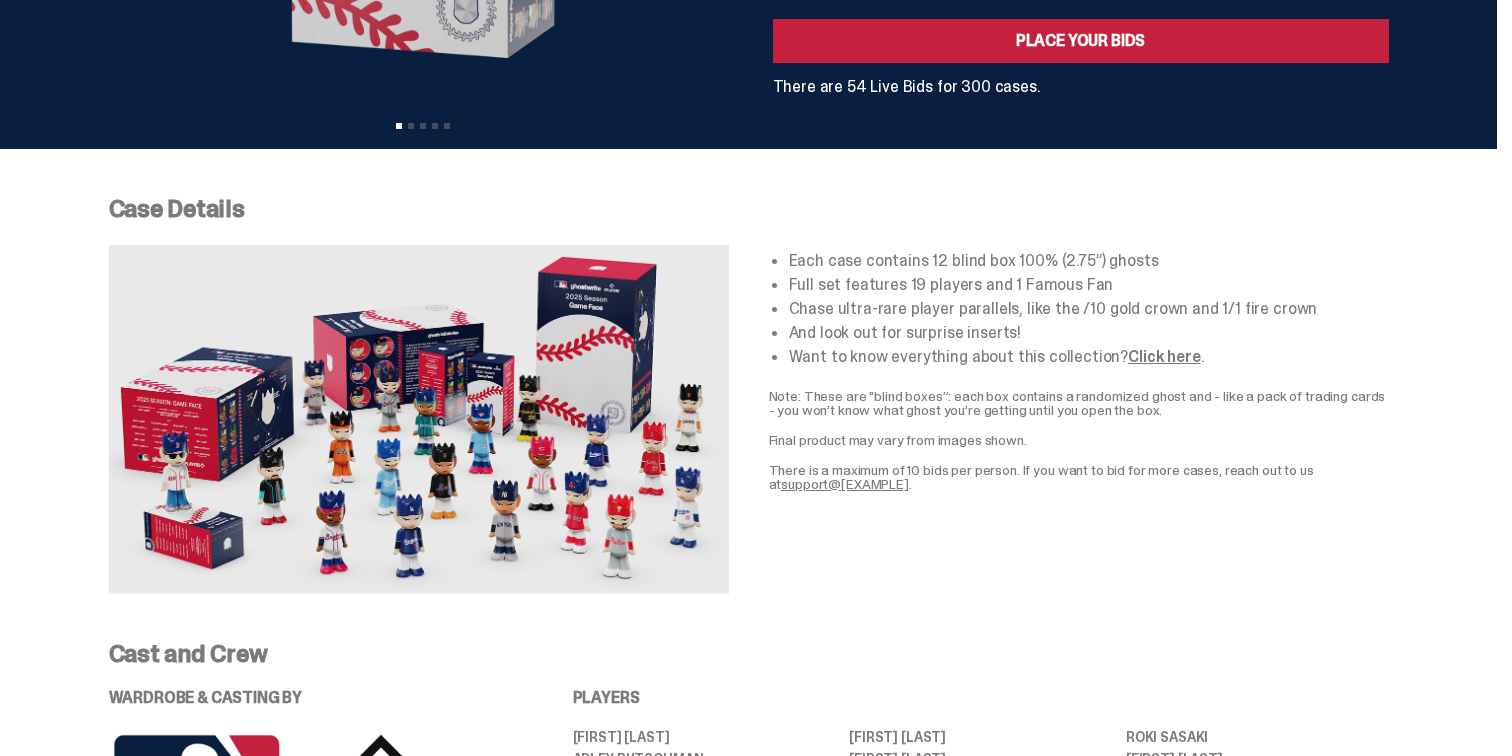 click on "Chase ultra-rare player parallels, like the /10 gold crown and 1/1 fire crown" at bounding box center (1089, 309) 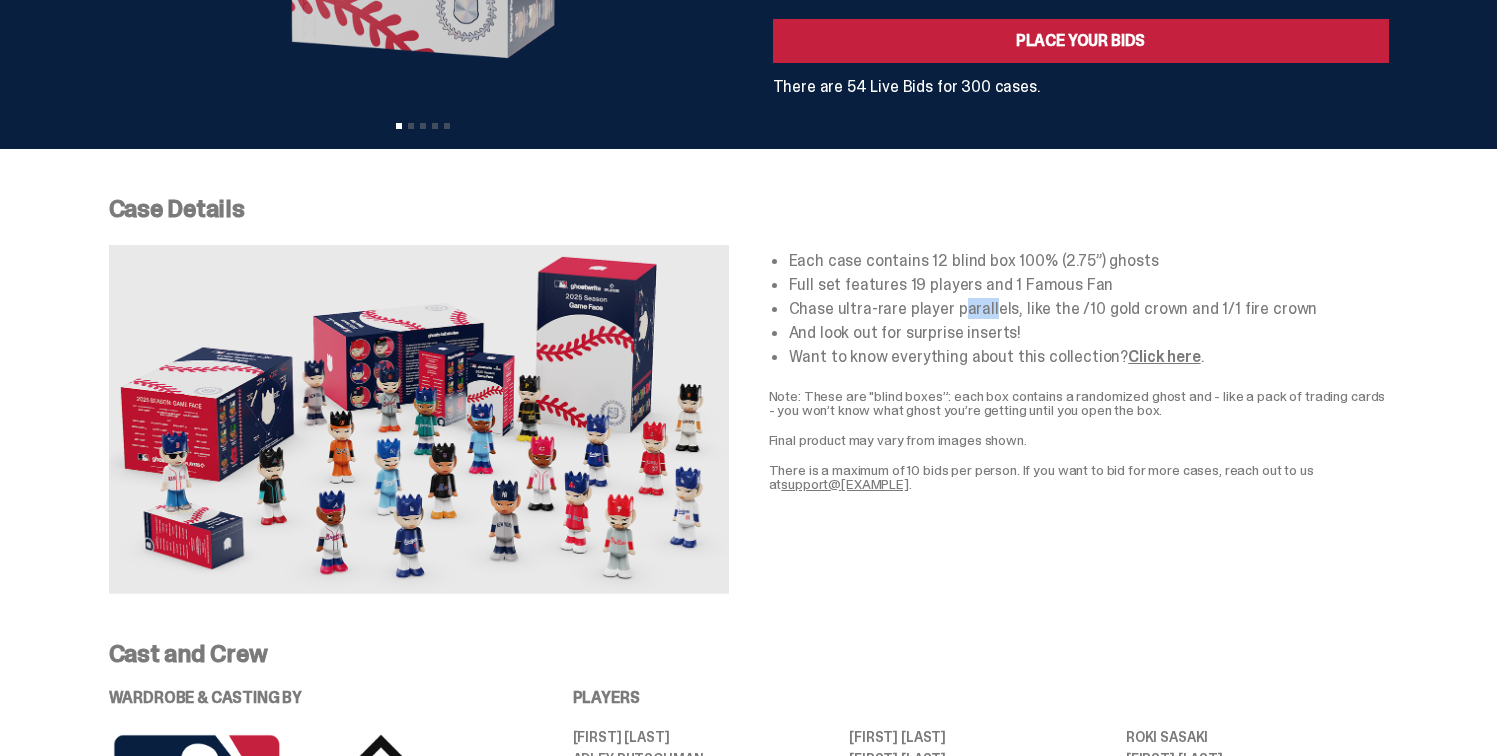 click on "Chase ultra-rare player parallels, like the /10 gold crown and 1/1 fire crown" at bounding box center [1089, 309] 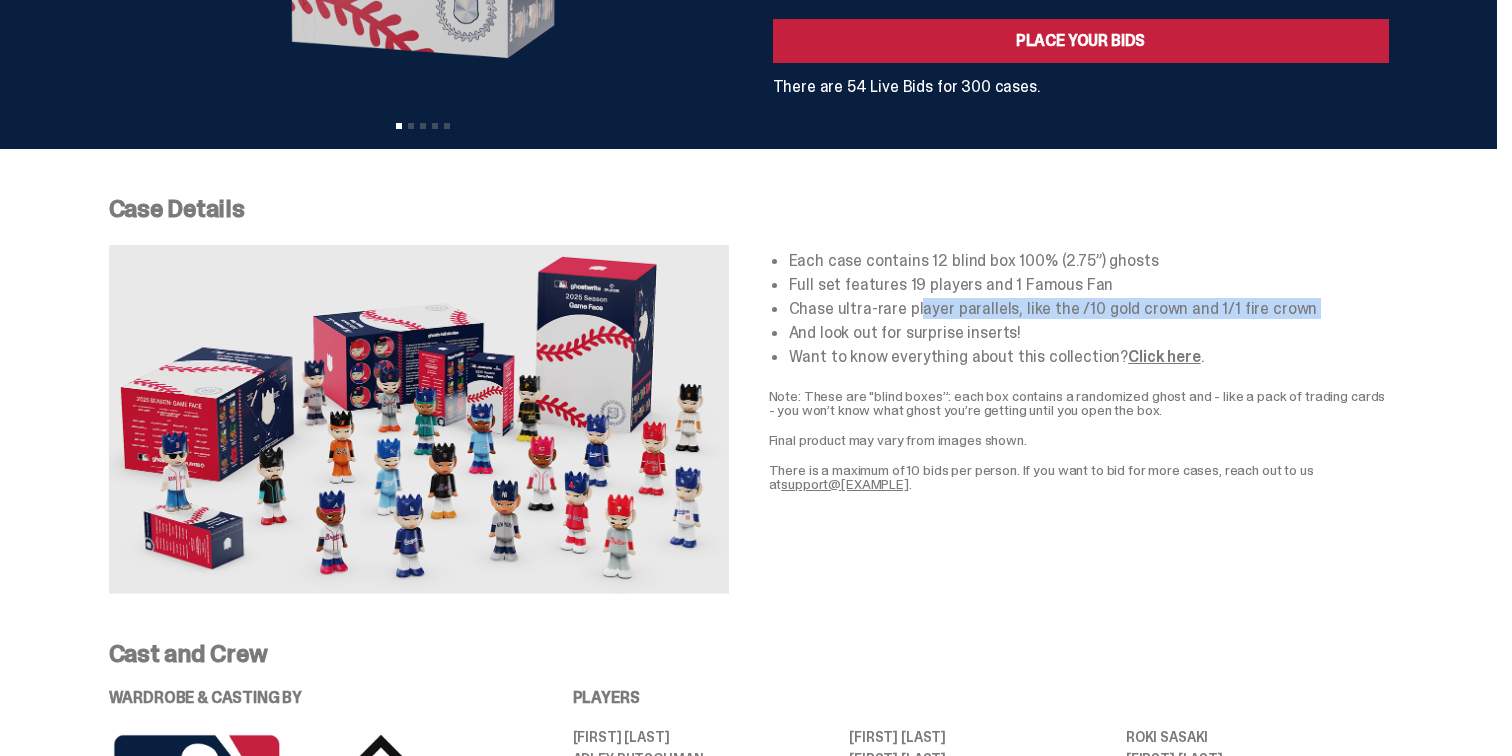 click on "Chase ultra-rare player parallels, like the /10 gold crown and 1/1 fire crown" at bounding box center [1089, 309] 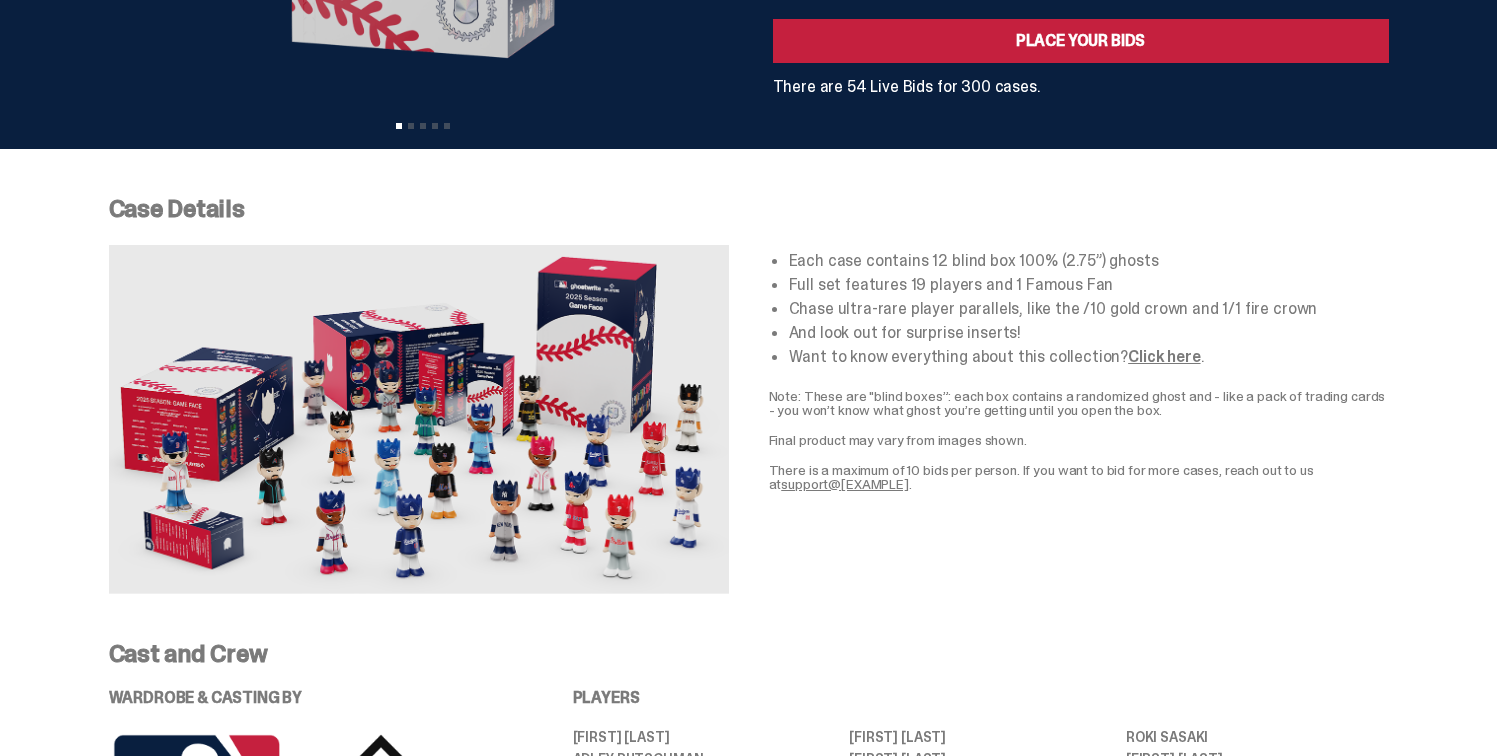 click on "Want to know everything about this collection?  Click here ." at bounding box center (1089, 357) 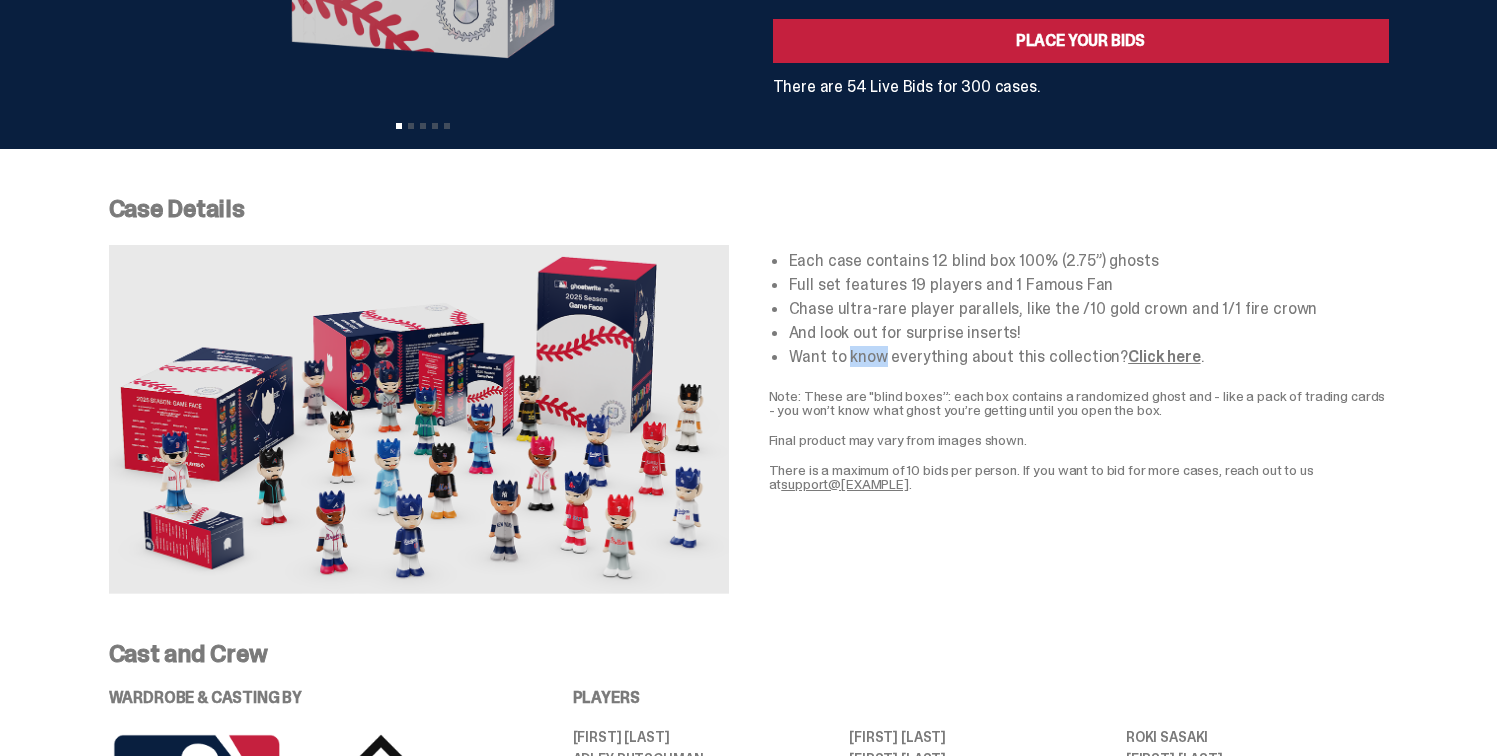 click on "Want to know everything about this collection?  Click here ." at bounding box center [1089, 357] 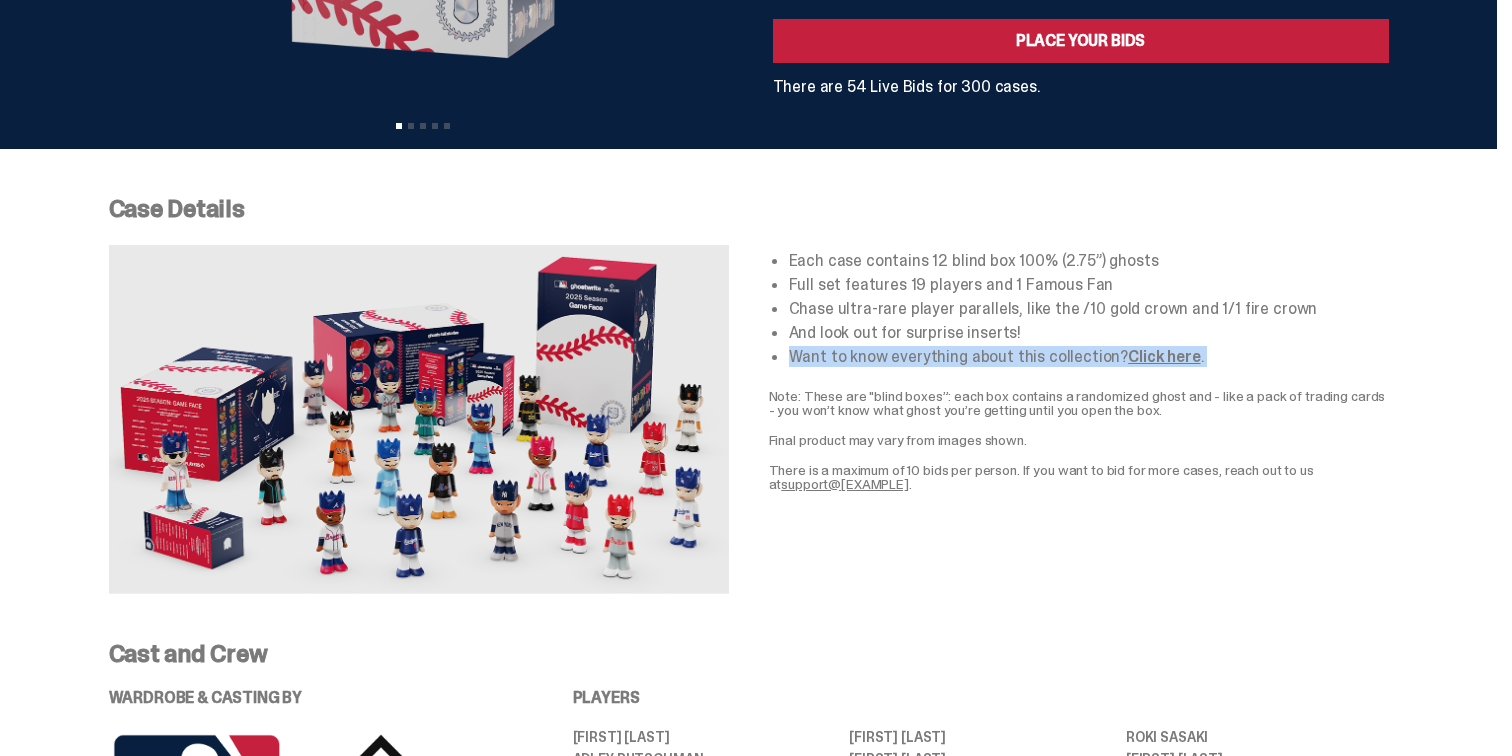 click on "Want to know everything about this collection?  Click here ." at bounding box center [1089, 357] 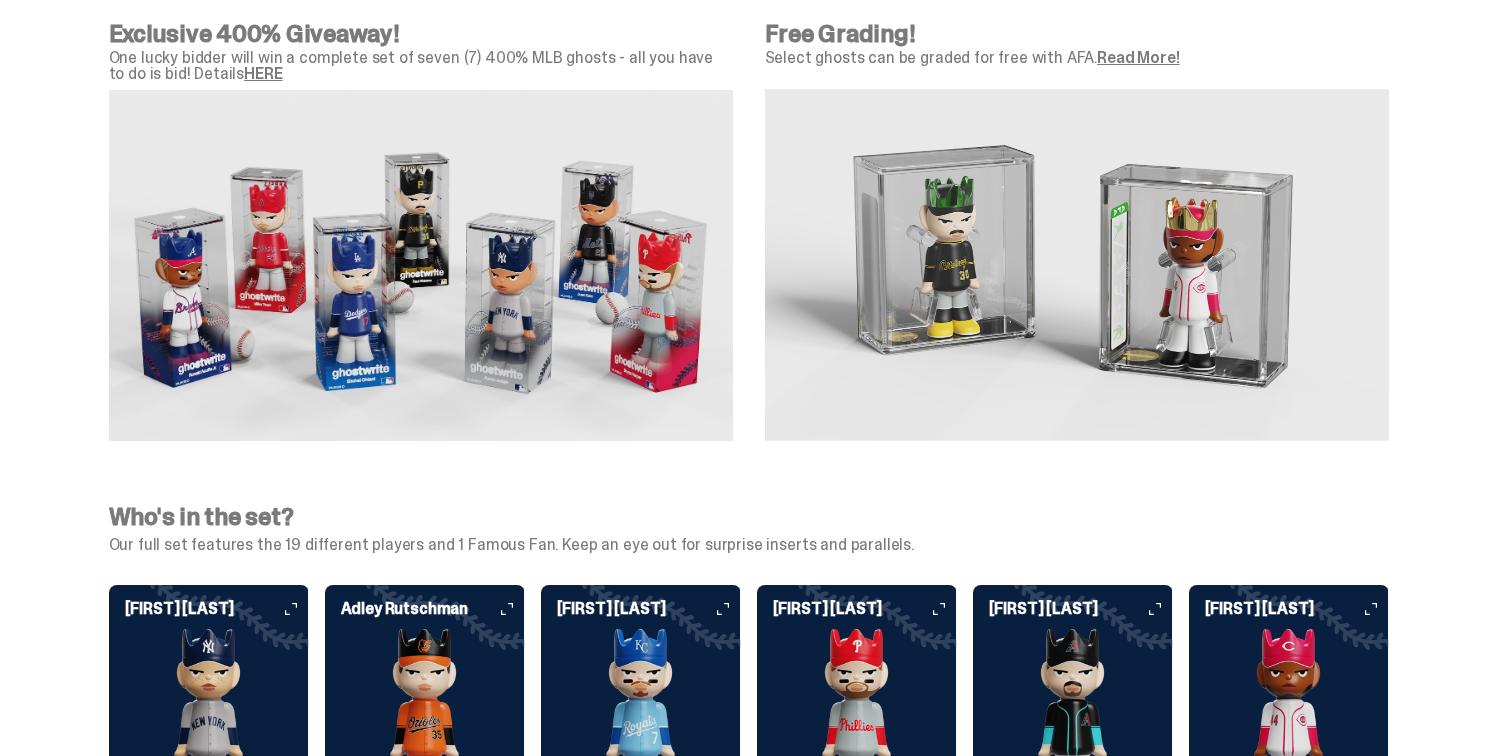 scroll, scrollTop: 1371, scrollLeft: 0, axis: vertical 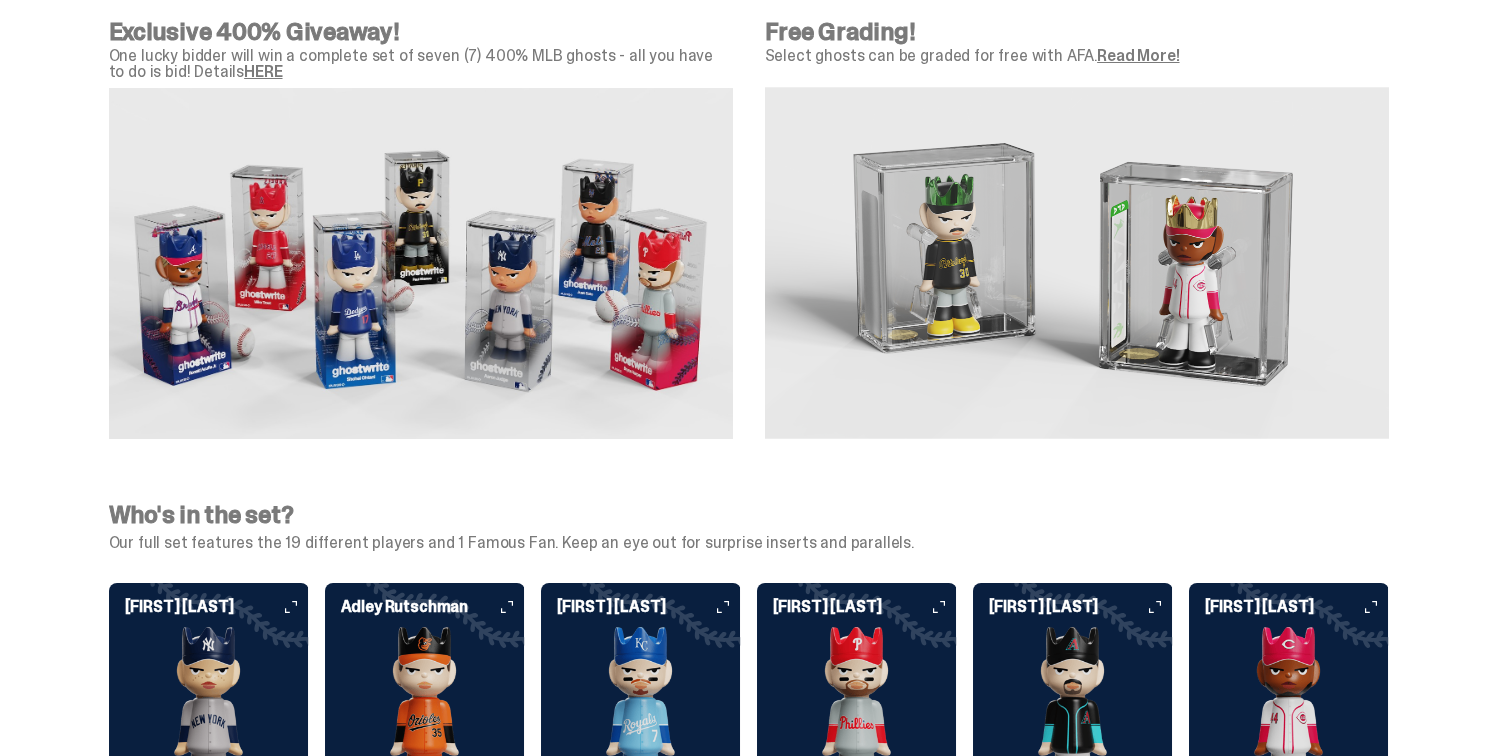 click on "HERE" at bounding box center (263, 71) 